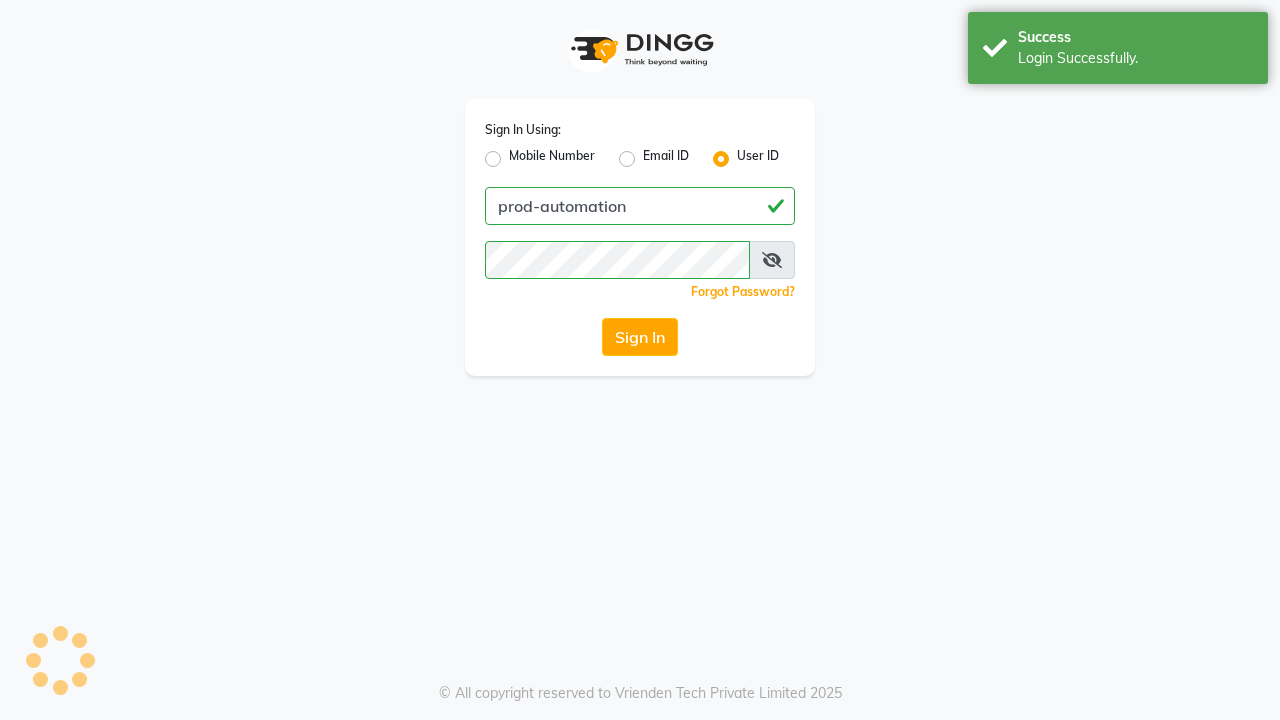 scroll, scrollTop: 0, scrollLeft: 0, axis: both 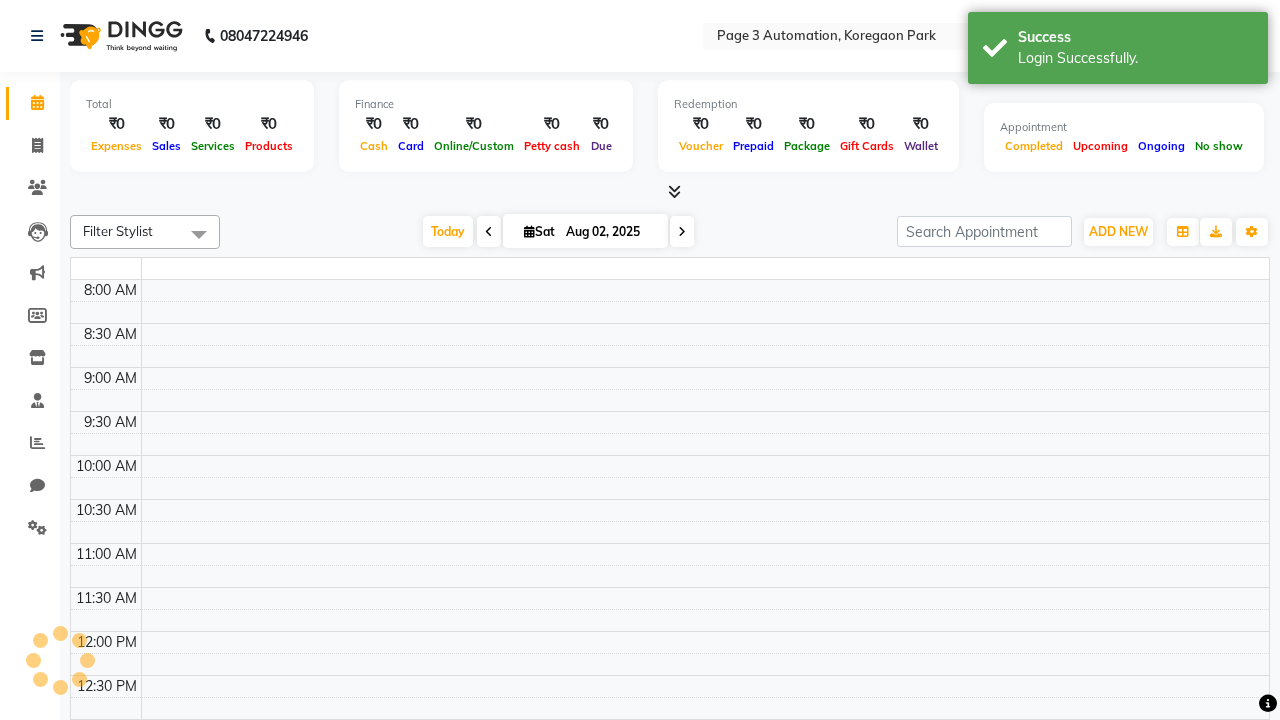 select on "en" 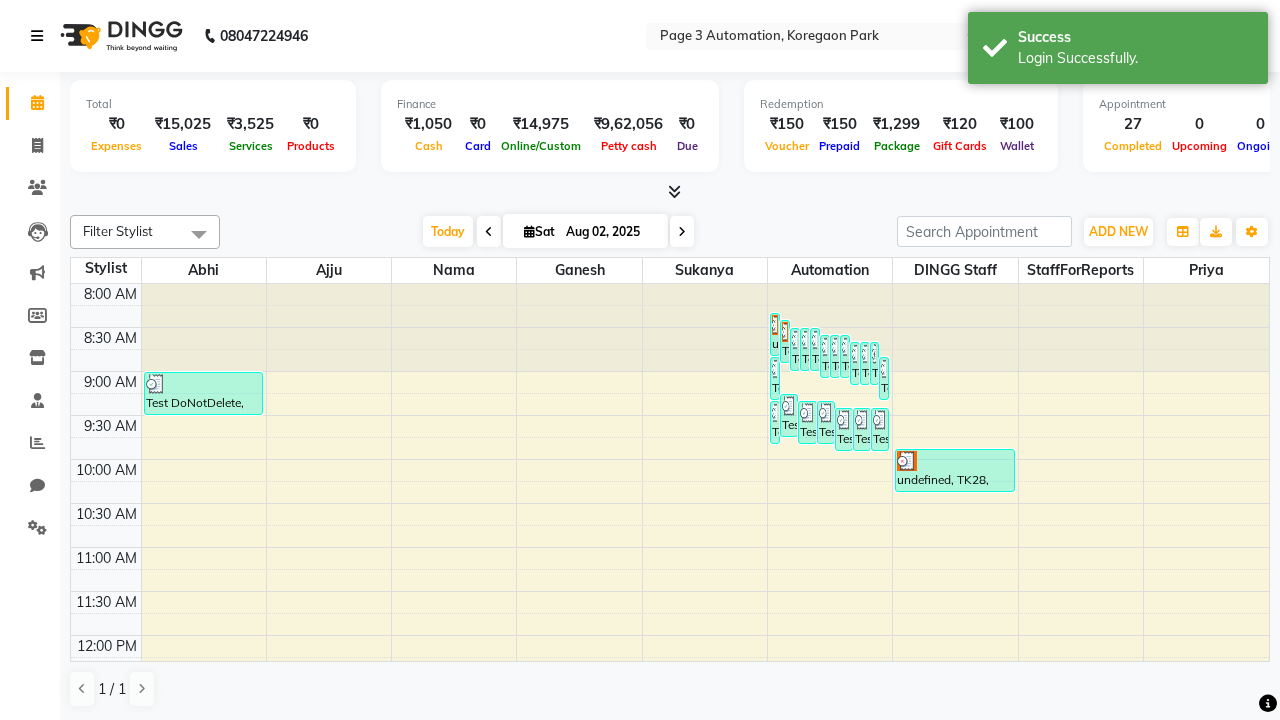 click at bounding box center [37, 36] 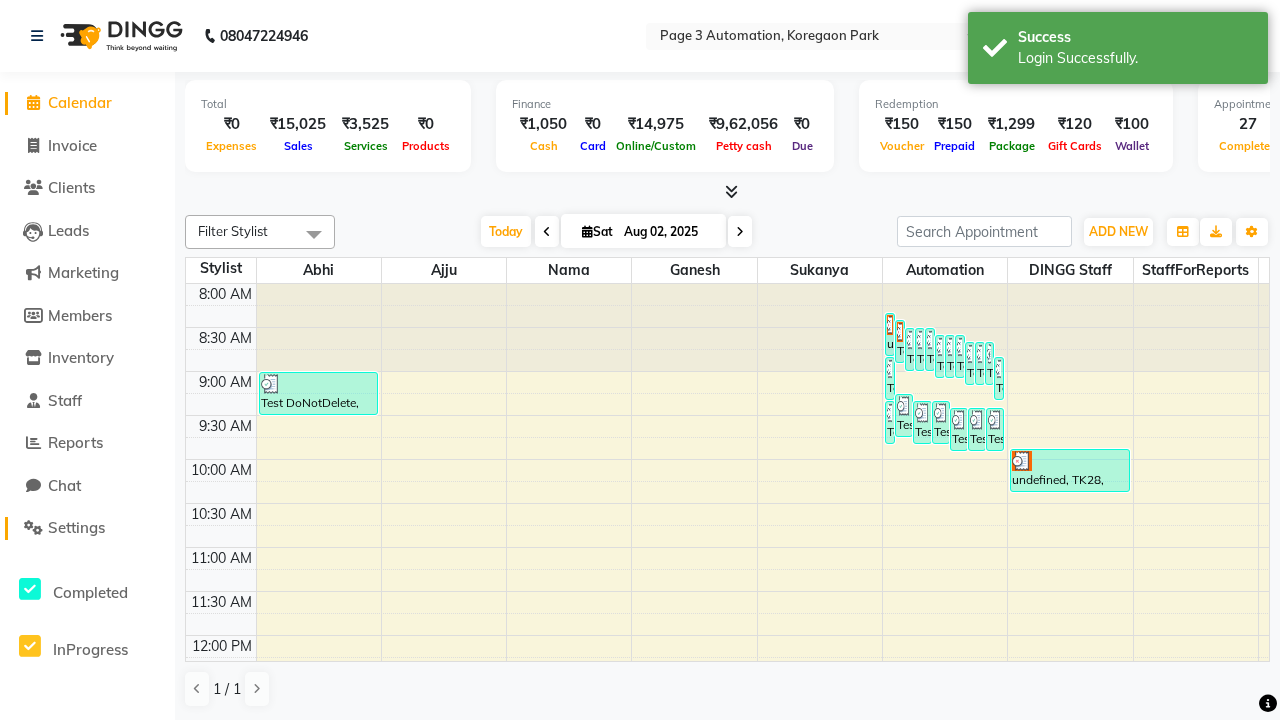 click on "Settings" 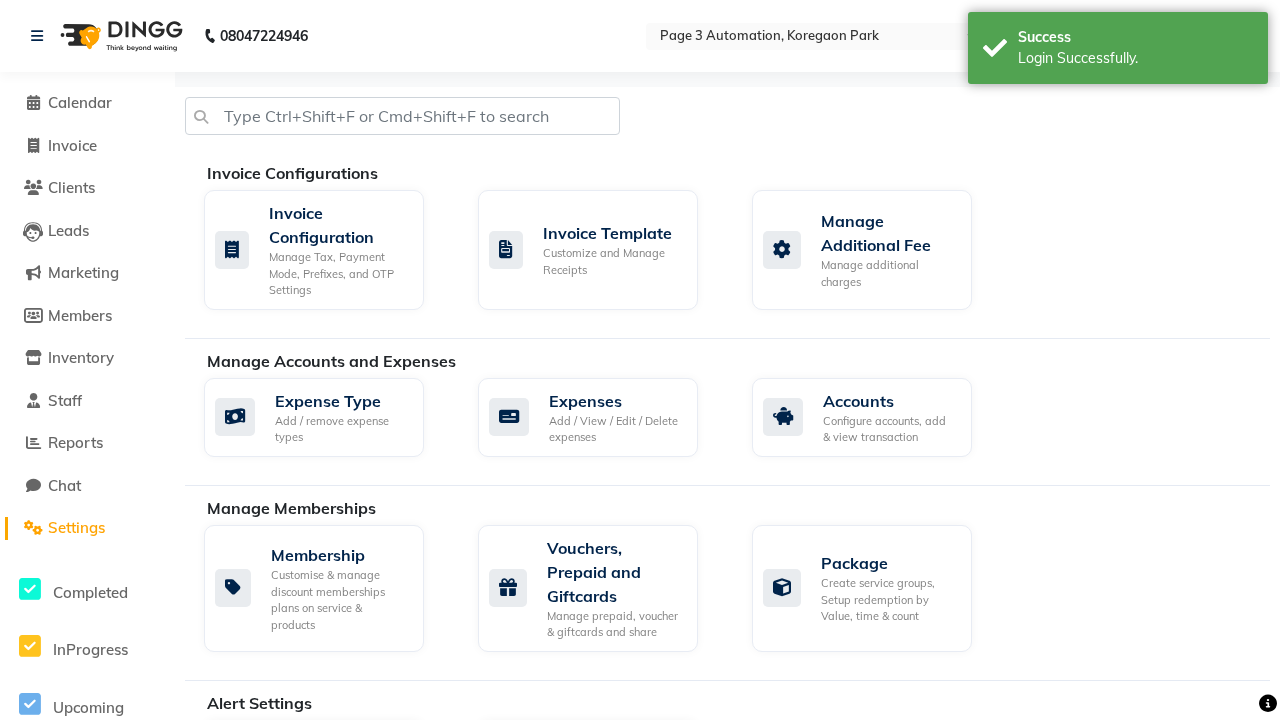 click on "Manage reset opening cash, change password." 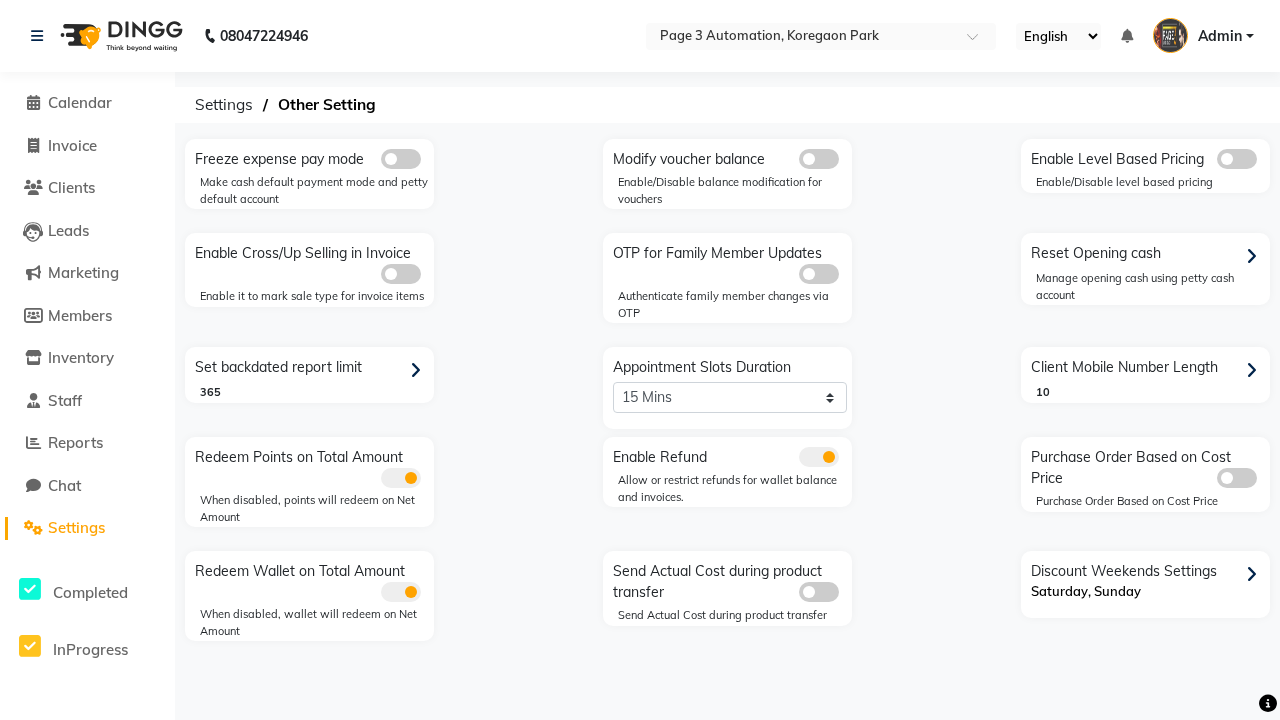 click 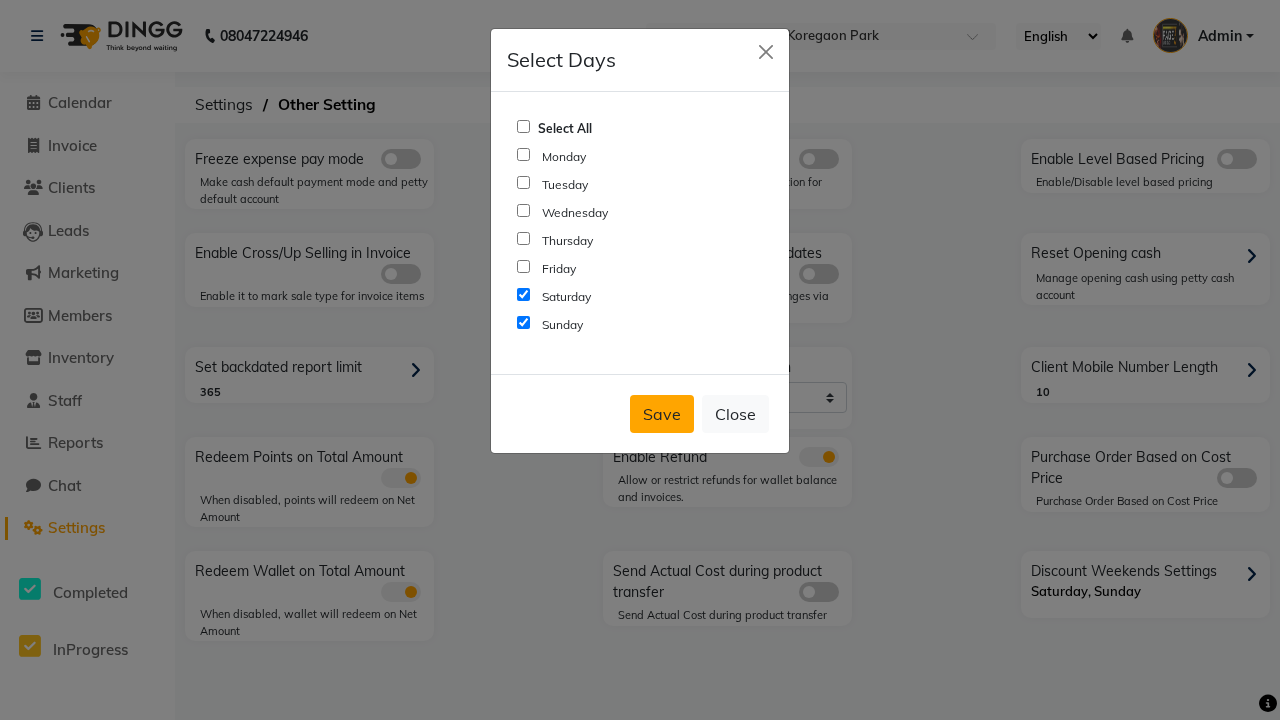 click on "Save" 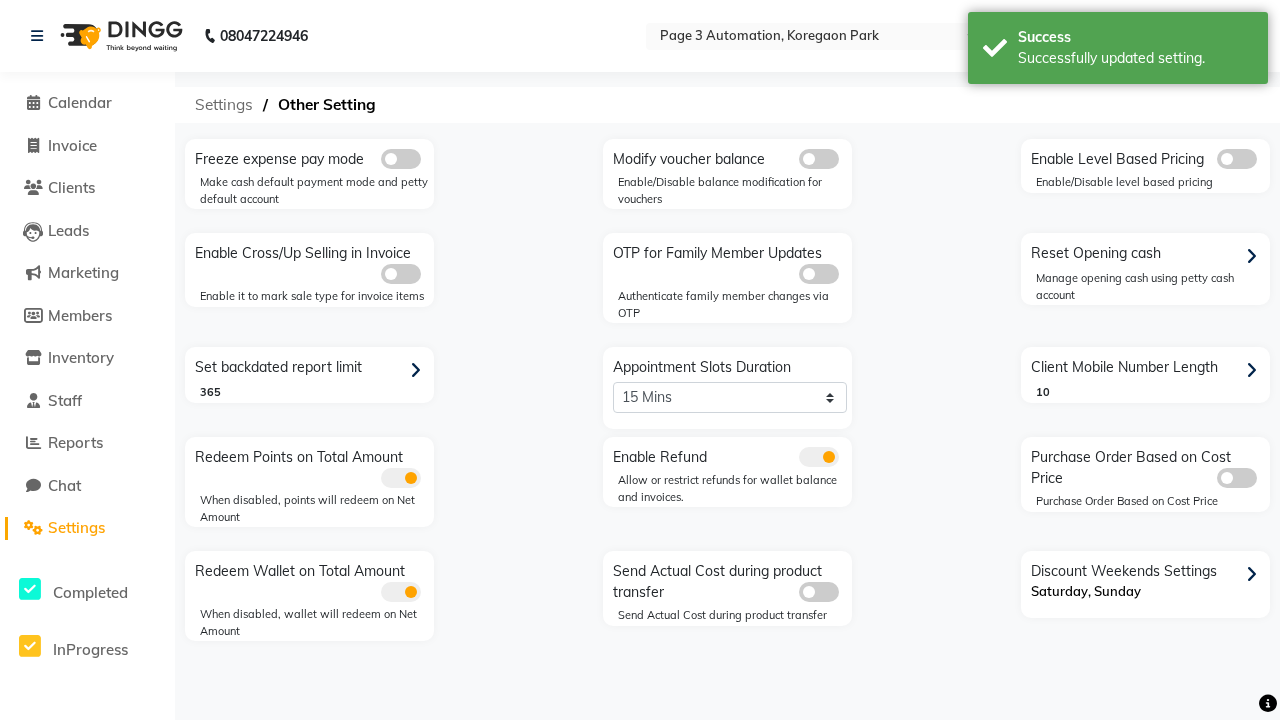 click on "Settings" 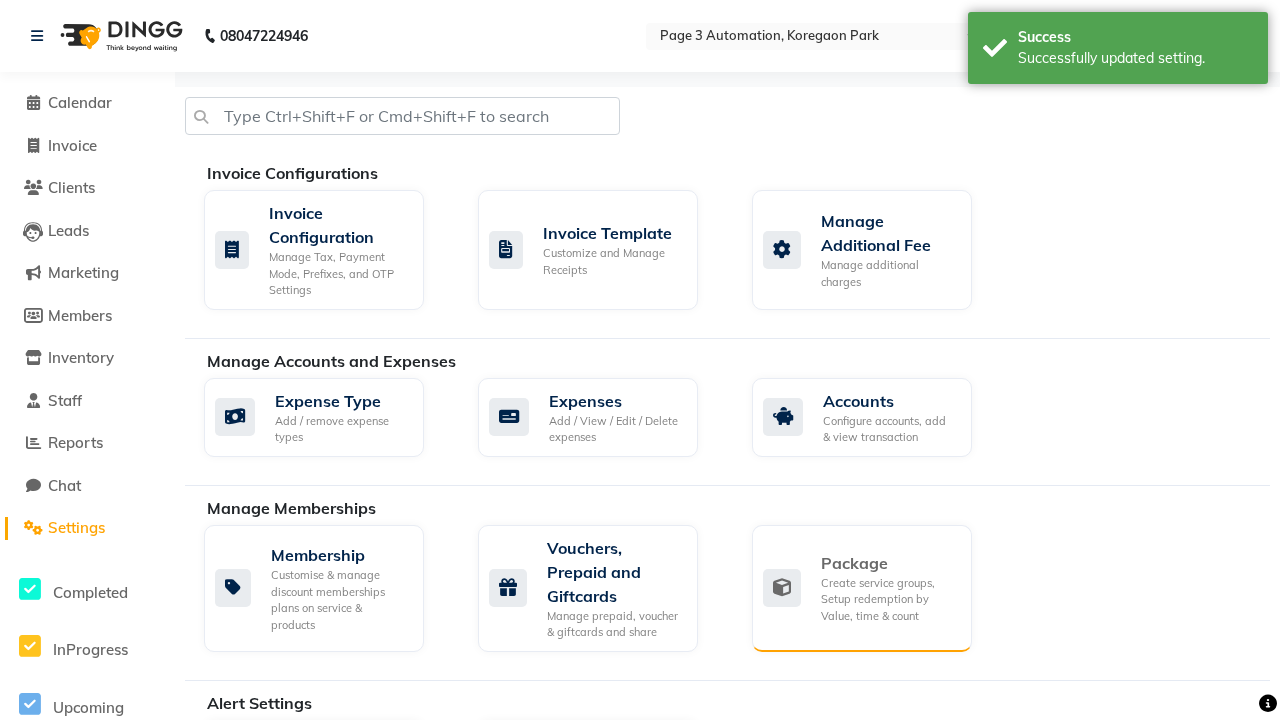 click on "Package" 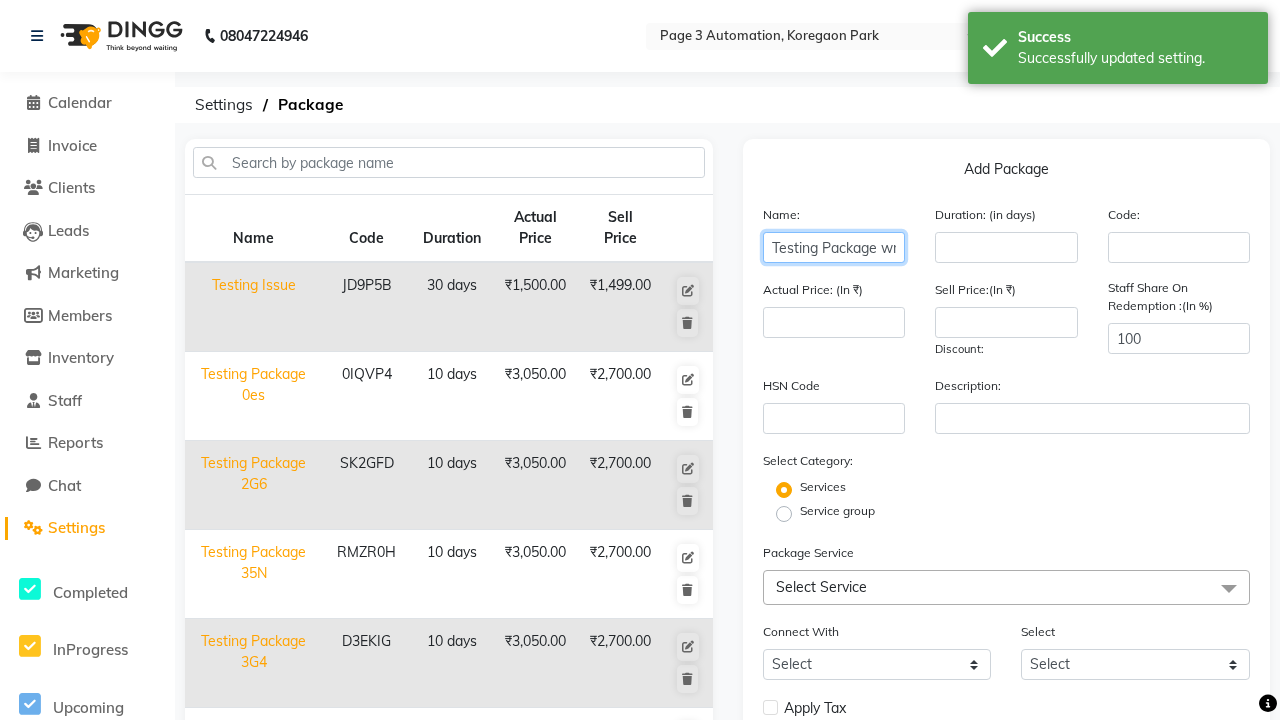type on "Testing Package wmr" 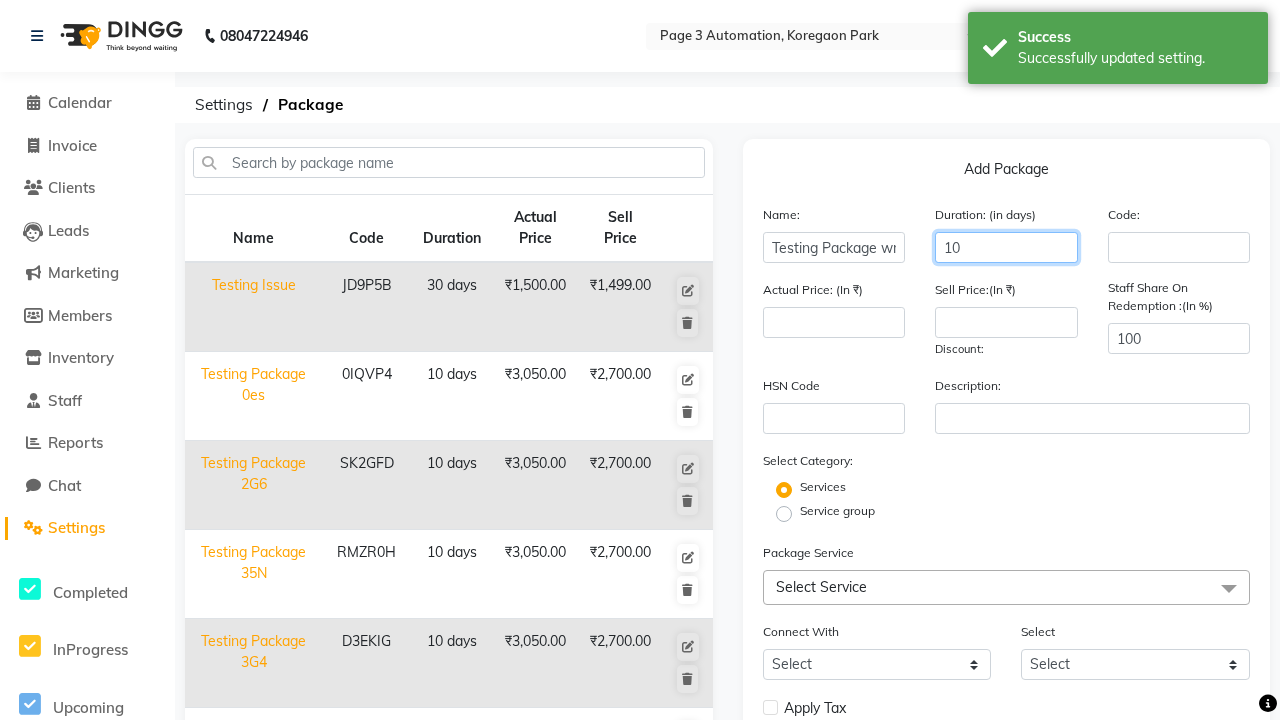 scroll, scrollTop: 0, scrollLeft: 0, axis: both 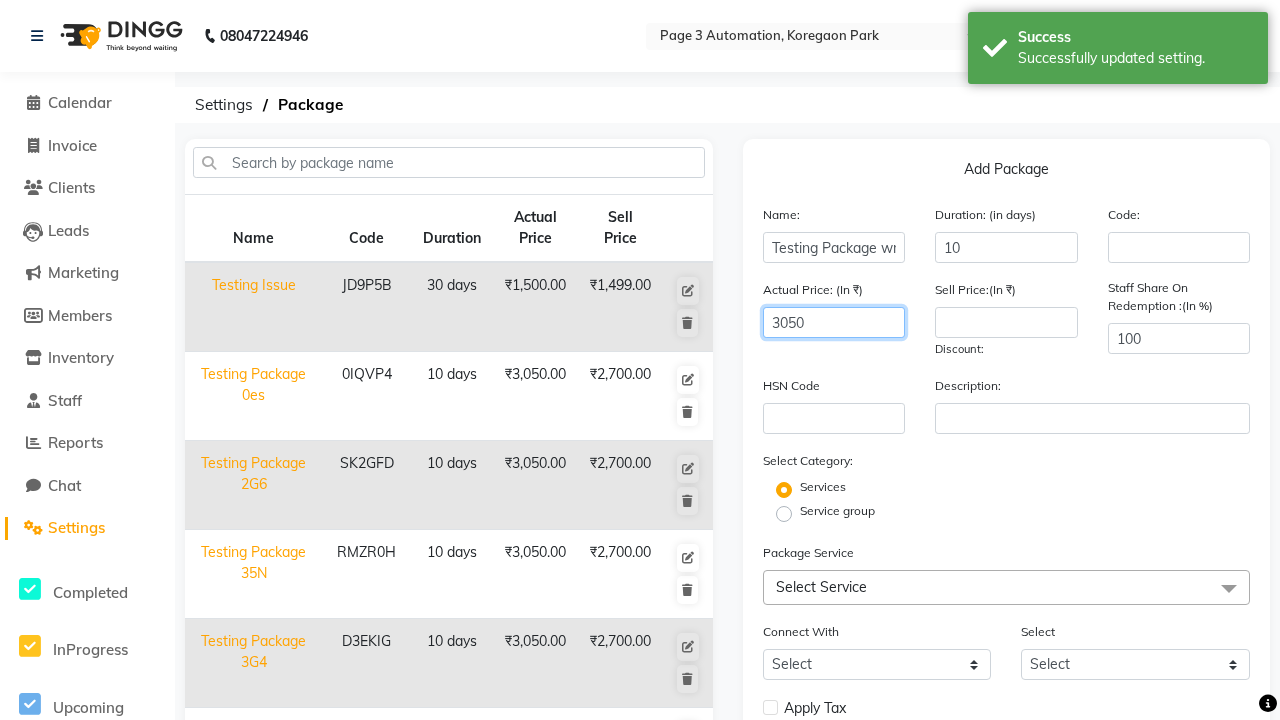 type on "3050" 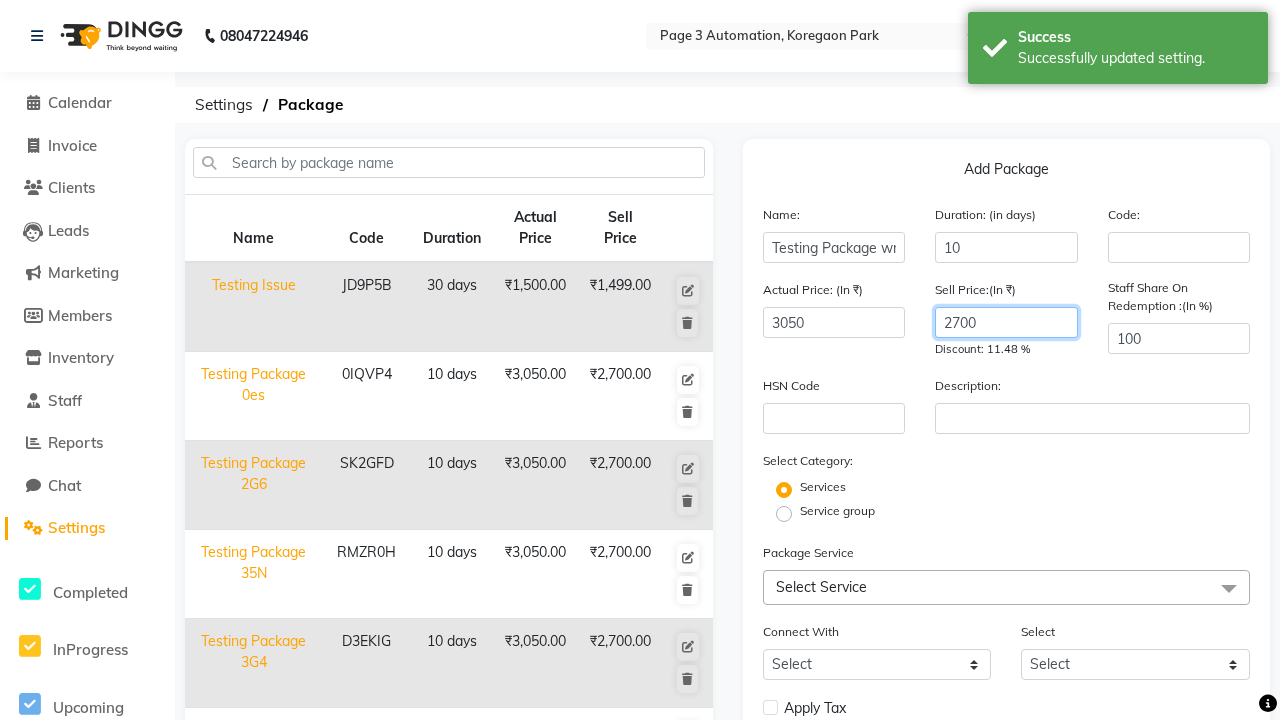 type on "2700" 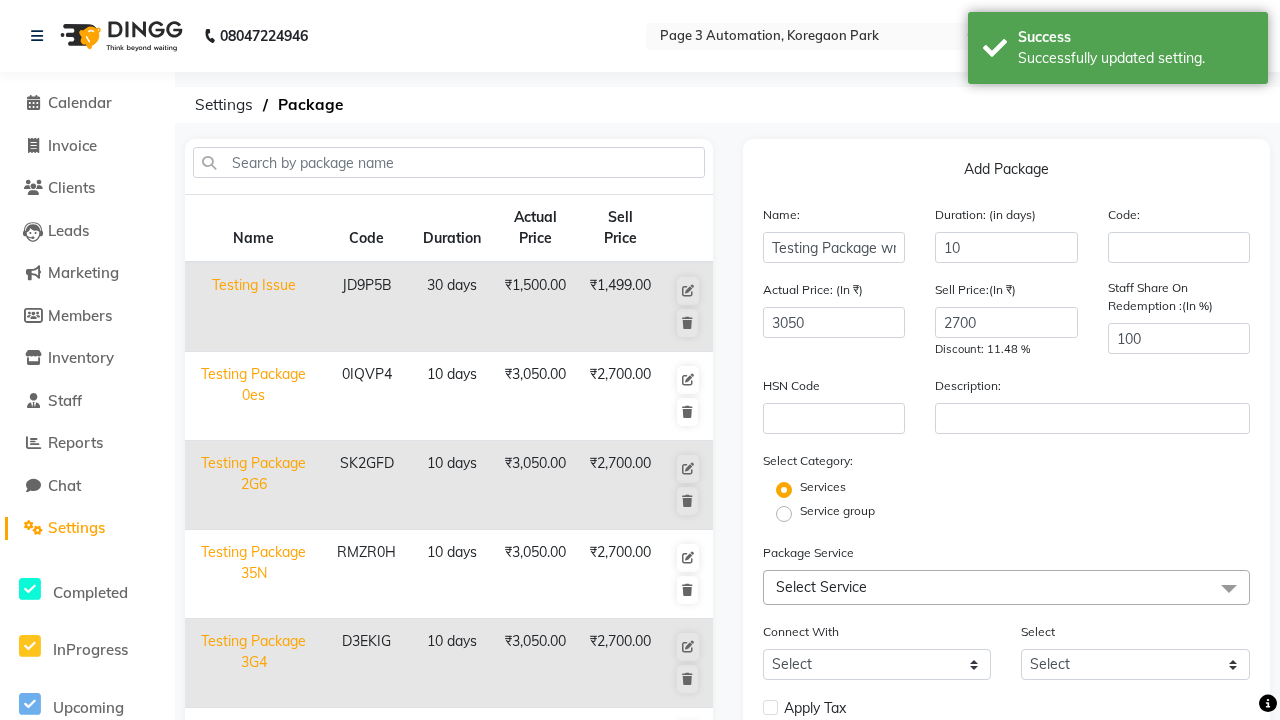 click on "Service group" 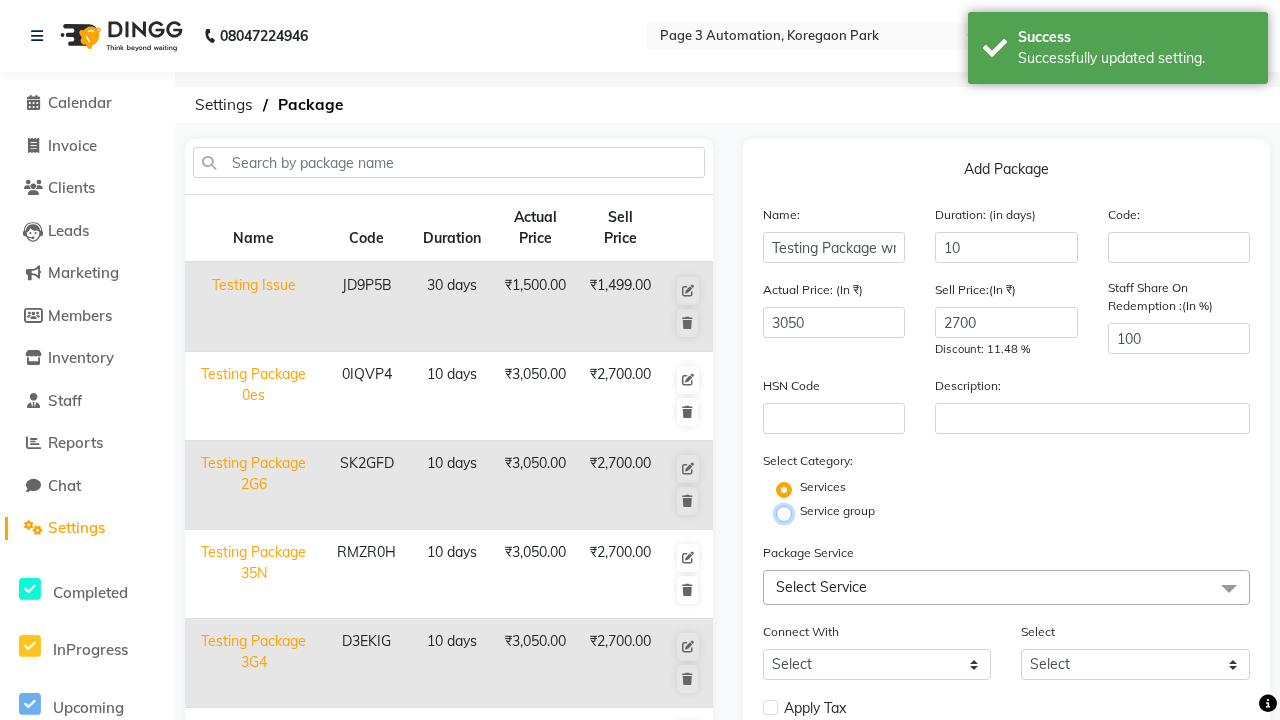 click on "Service group" at bounding box center [790, 512] 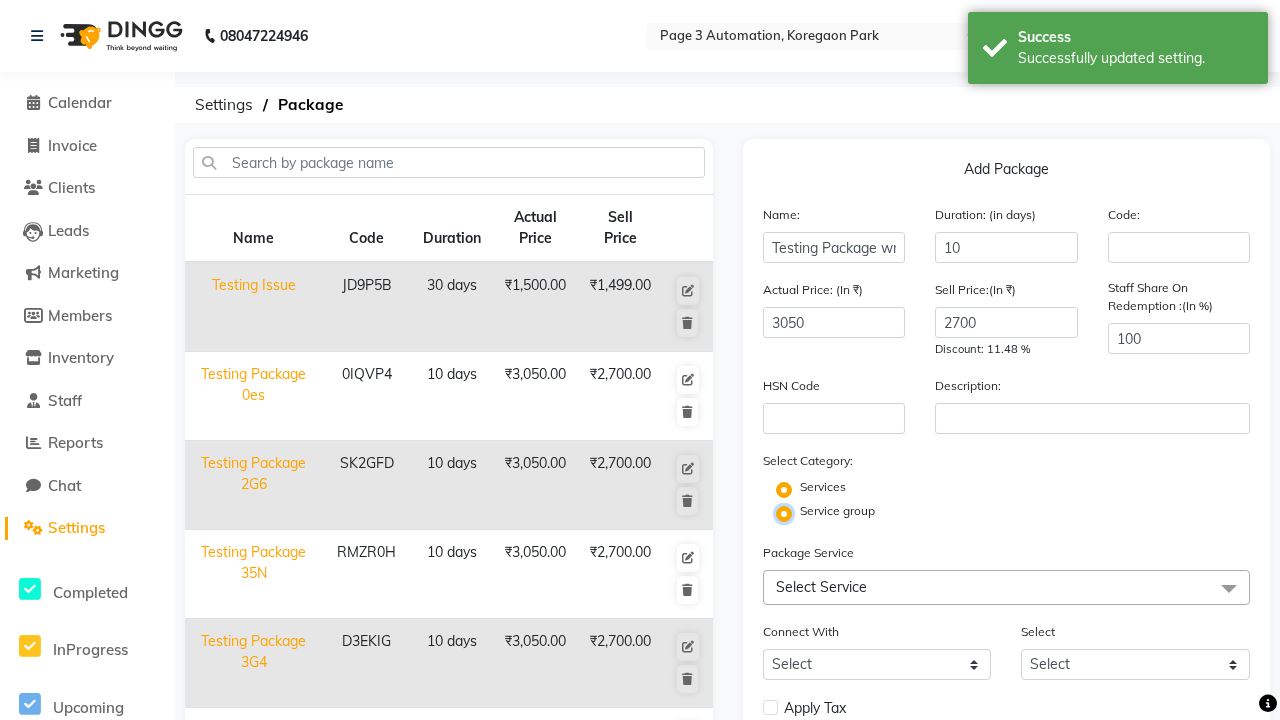 radio on "false" 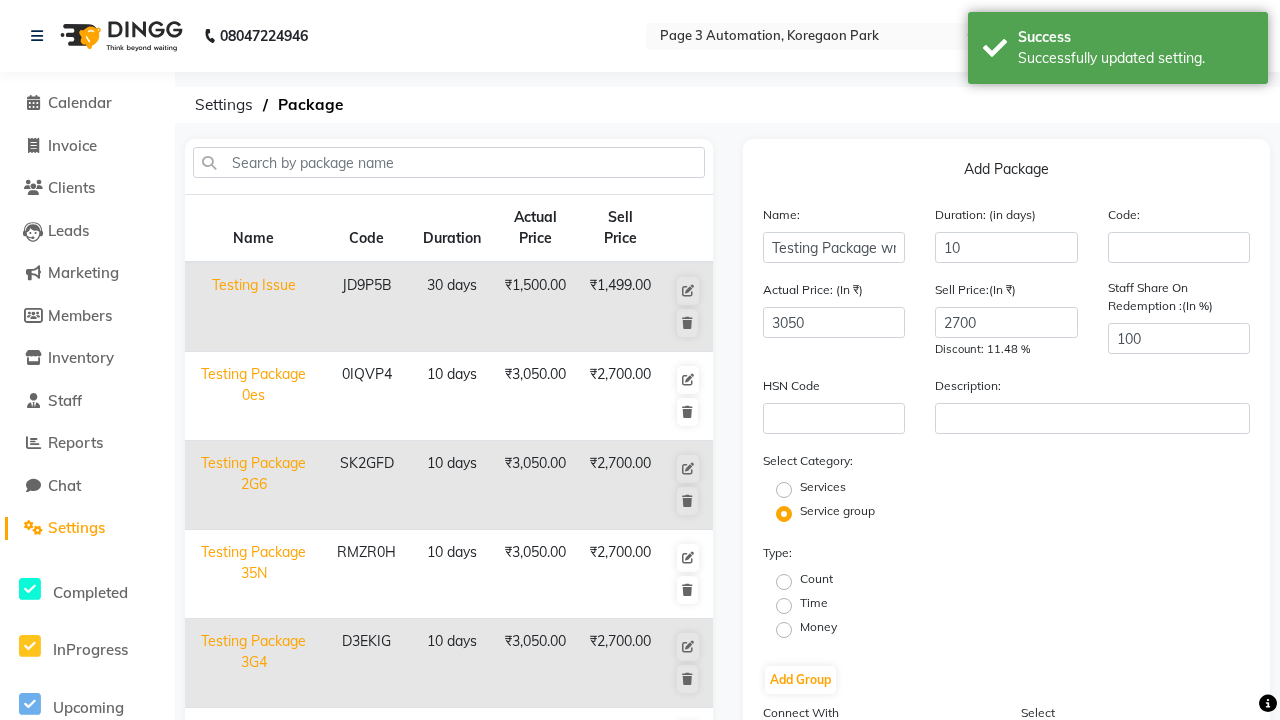 click on "Money" 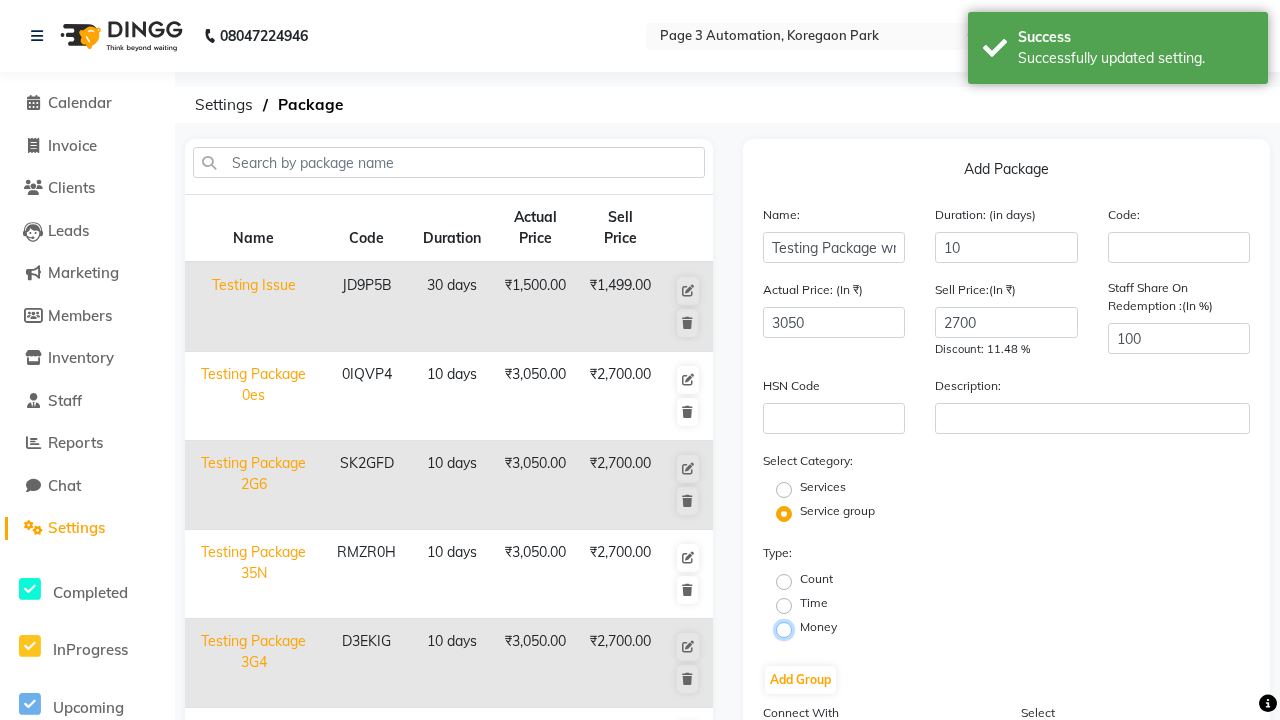 click on "Money" at bounding box center [790, 628] 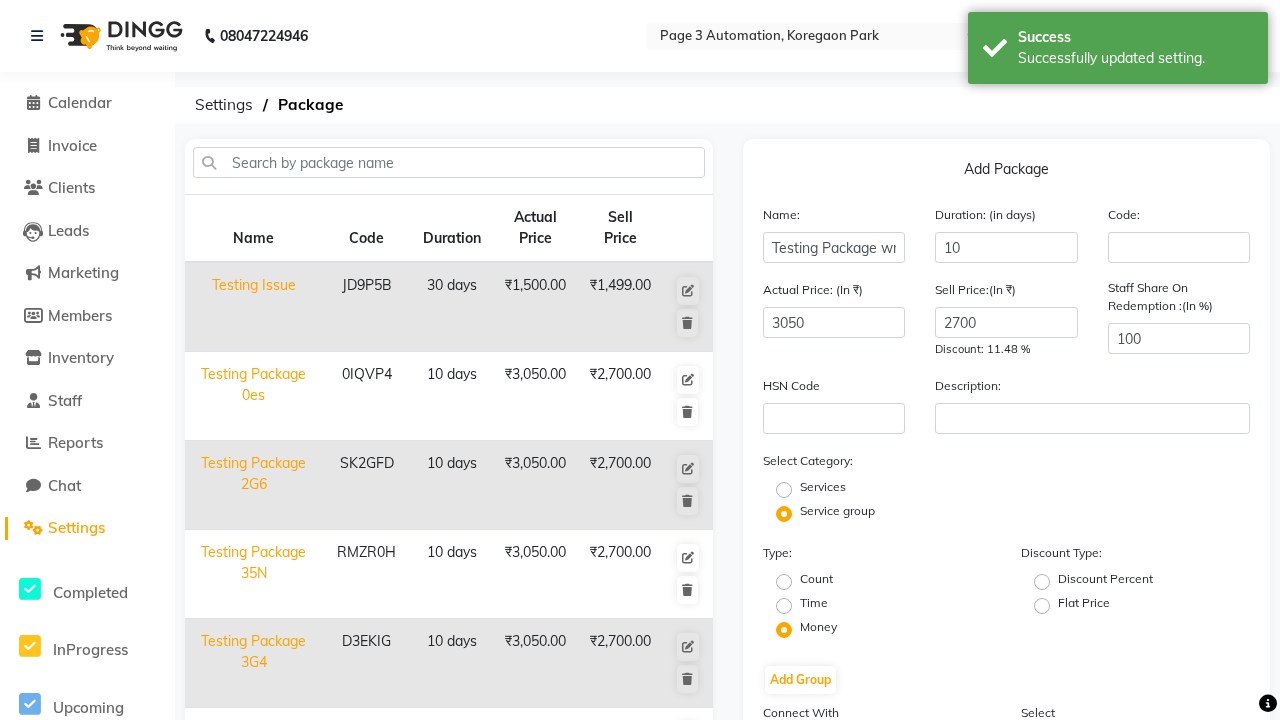 click on "Flat Price" 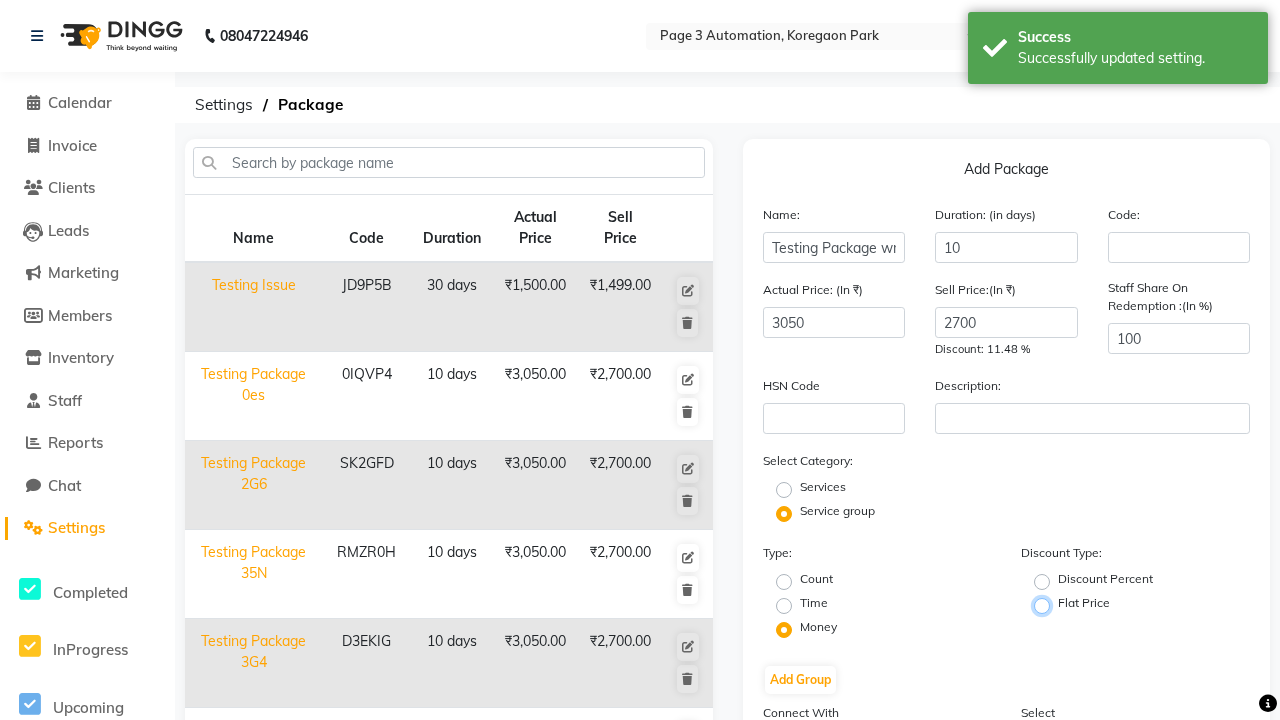 click on "Flat Price" at bounding box center [1048, 604] 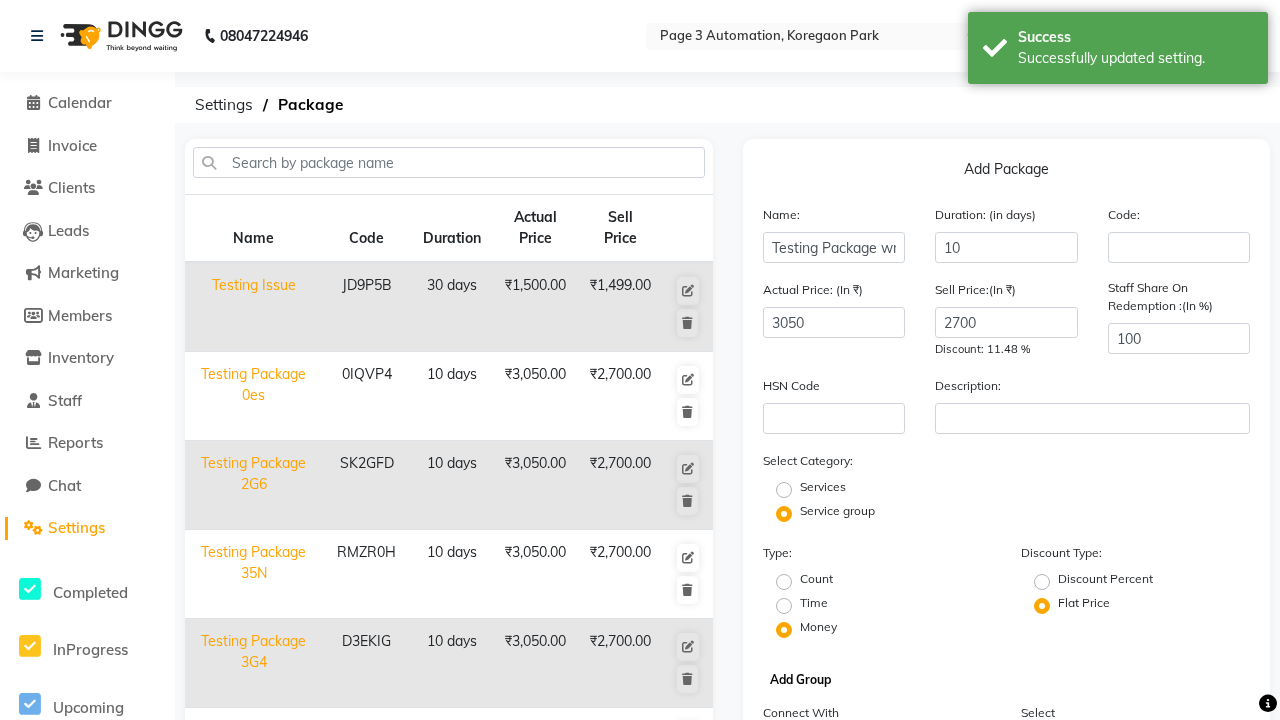 click on "Add Group" 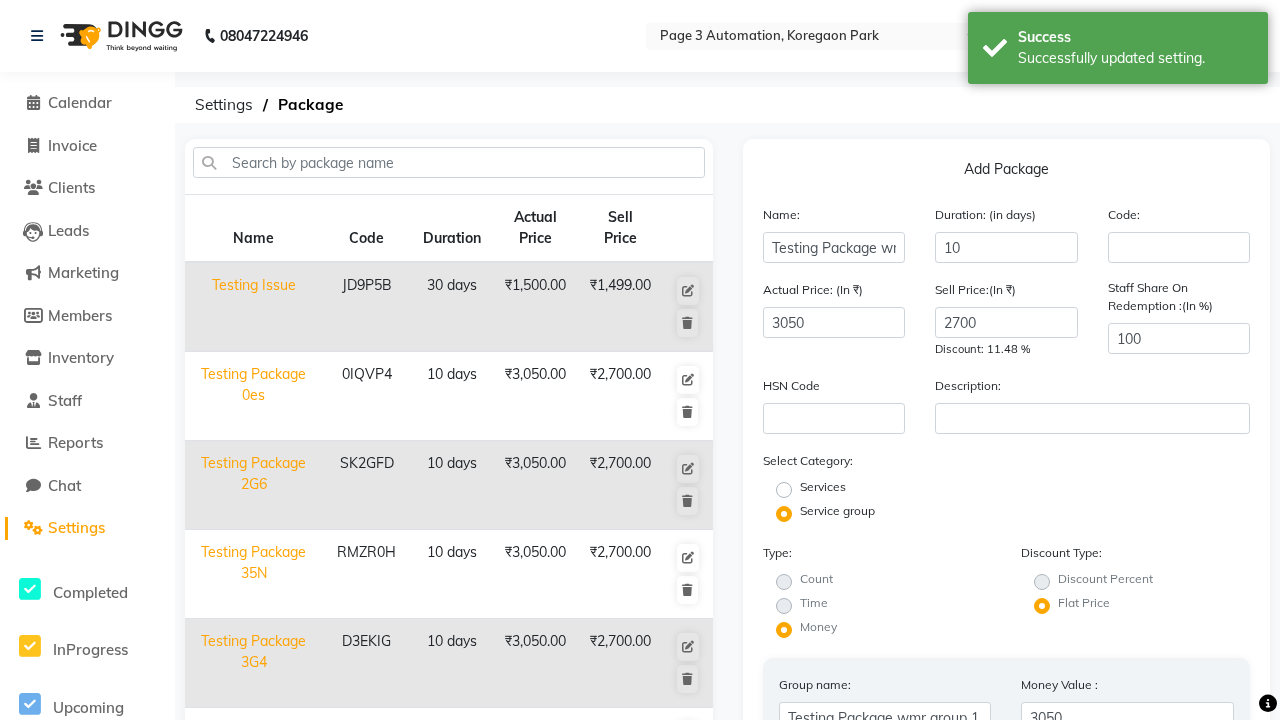 type on "050" 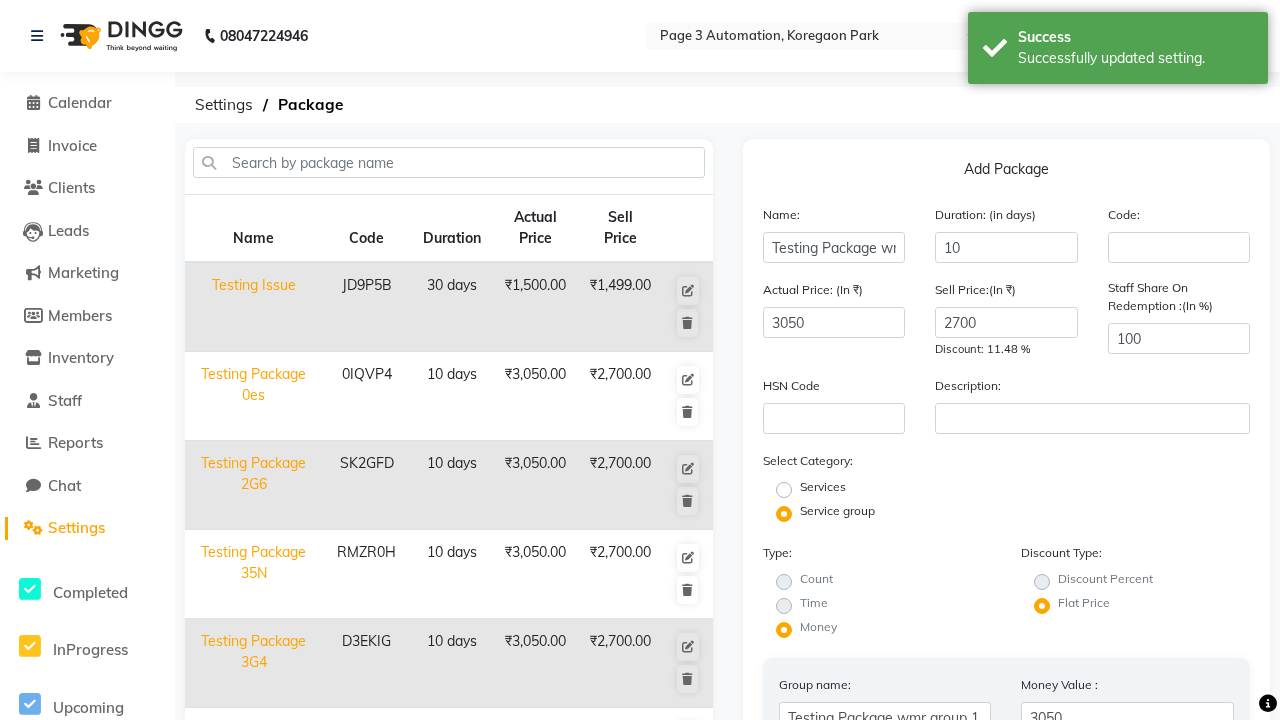 scroll, scrollTop: 527, scrollLeft: 0, axis: vertical 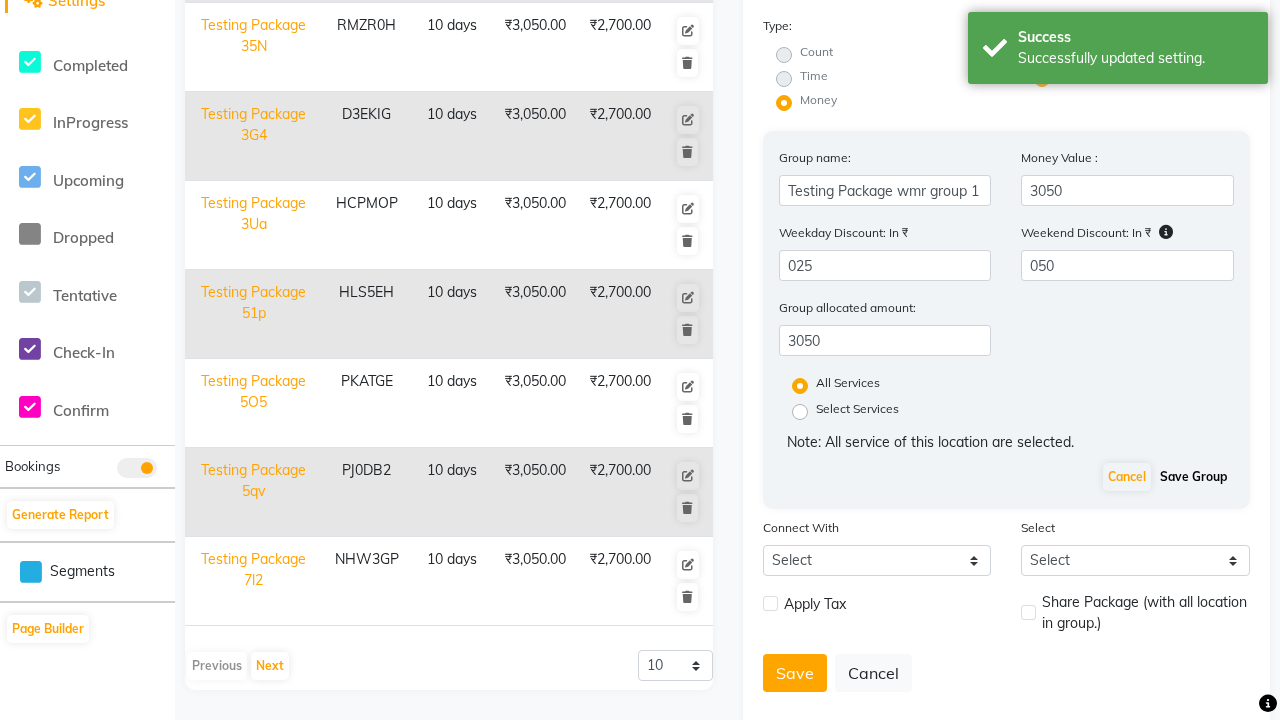 click on "Save Group" 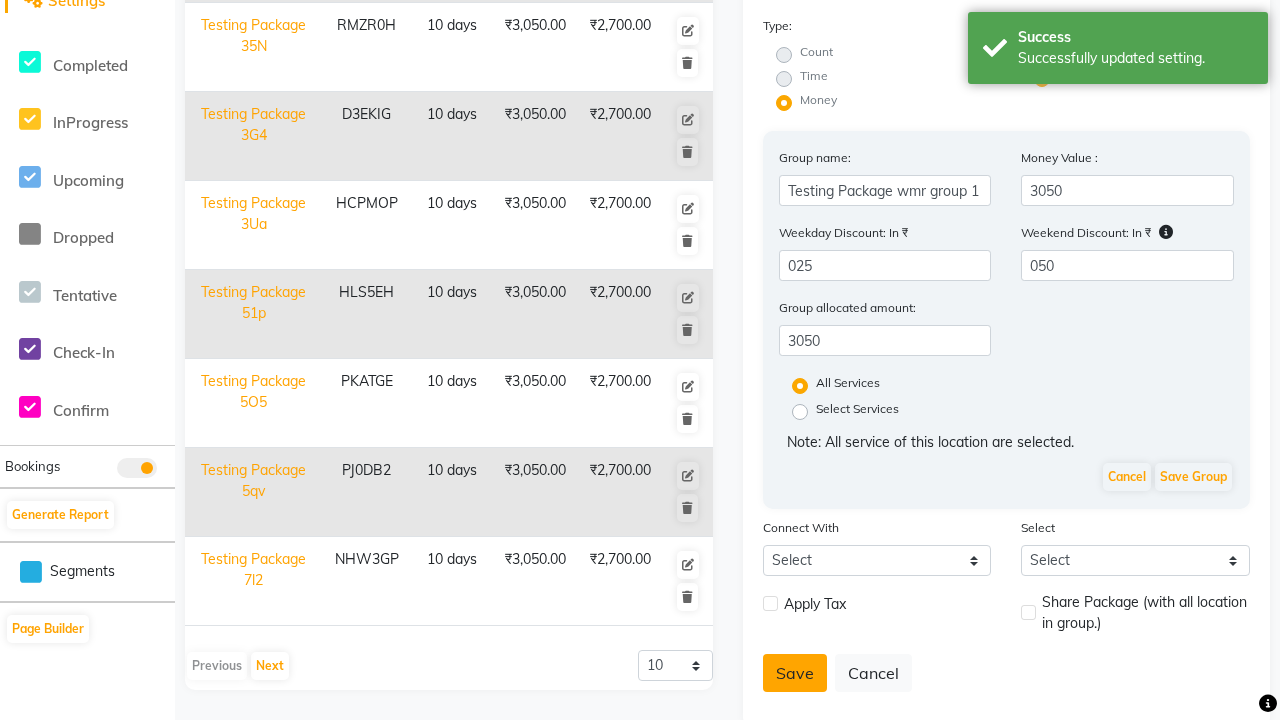 click on "Save" 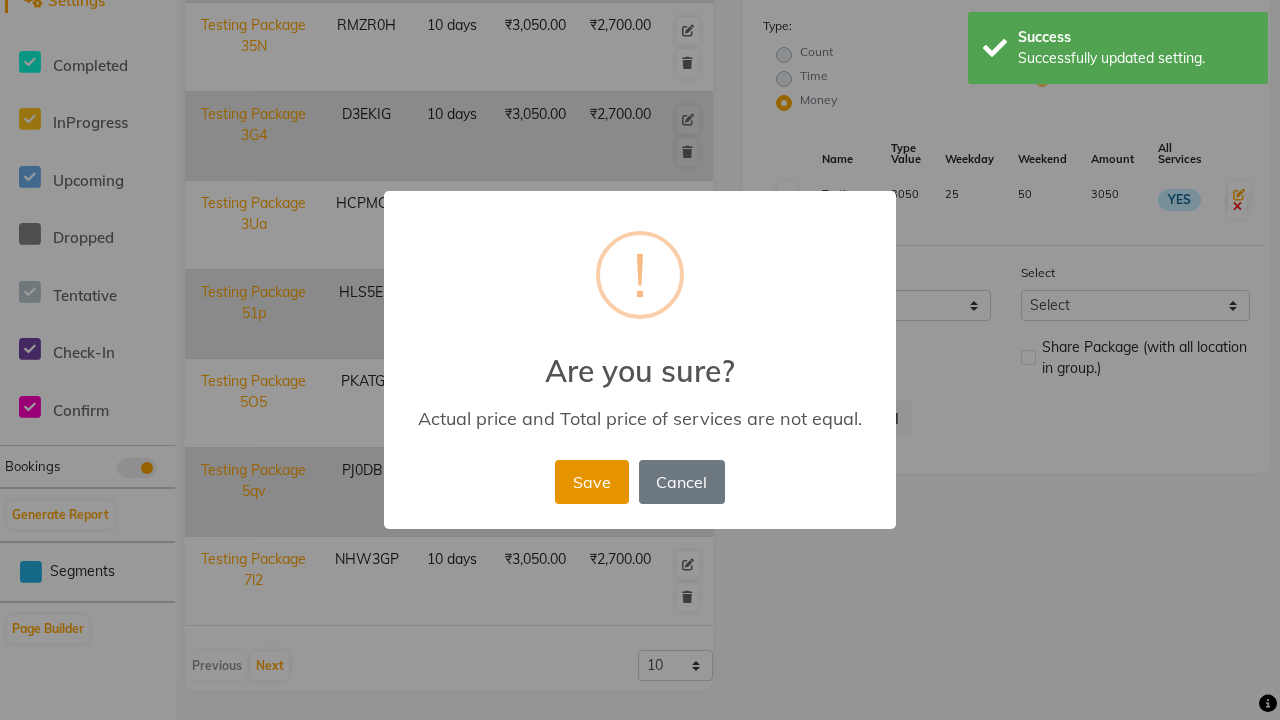 click on "Save" at bounding box center (591, 482) 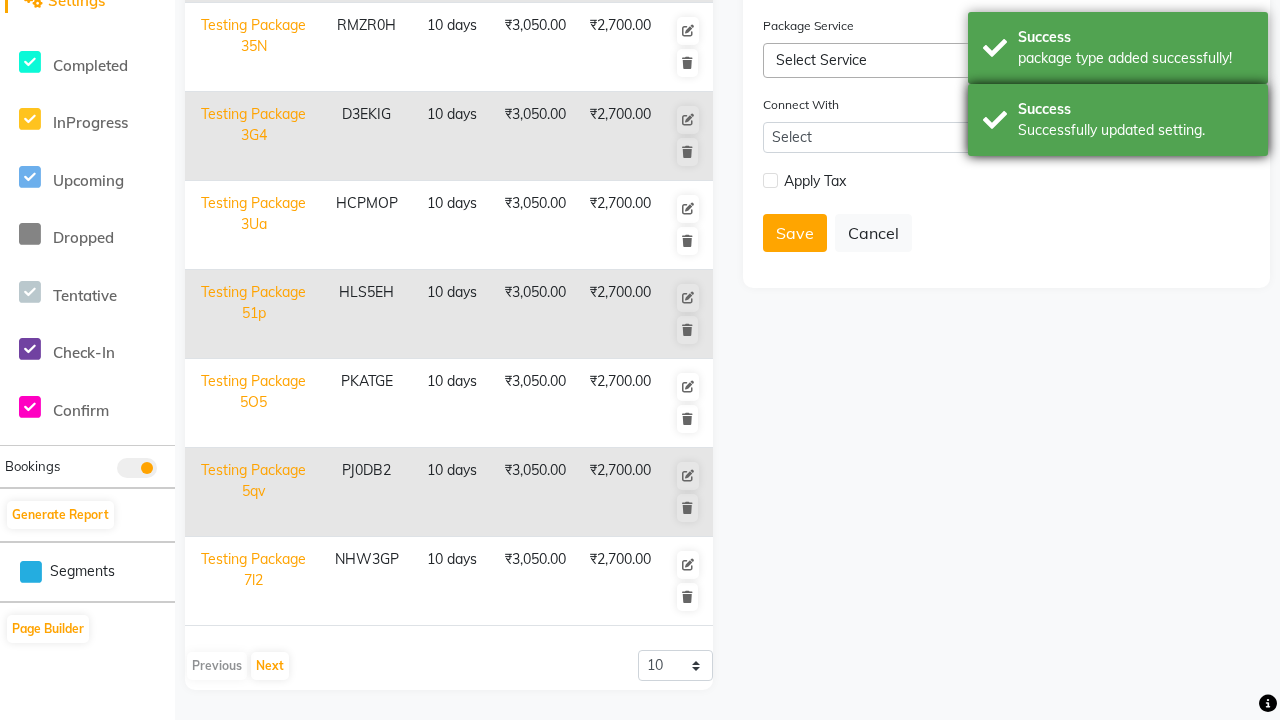 click on "Success   Successfully updated setting." at bounding box center (1118, 120) 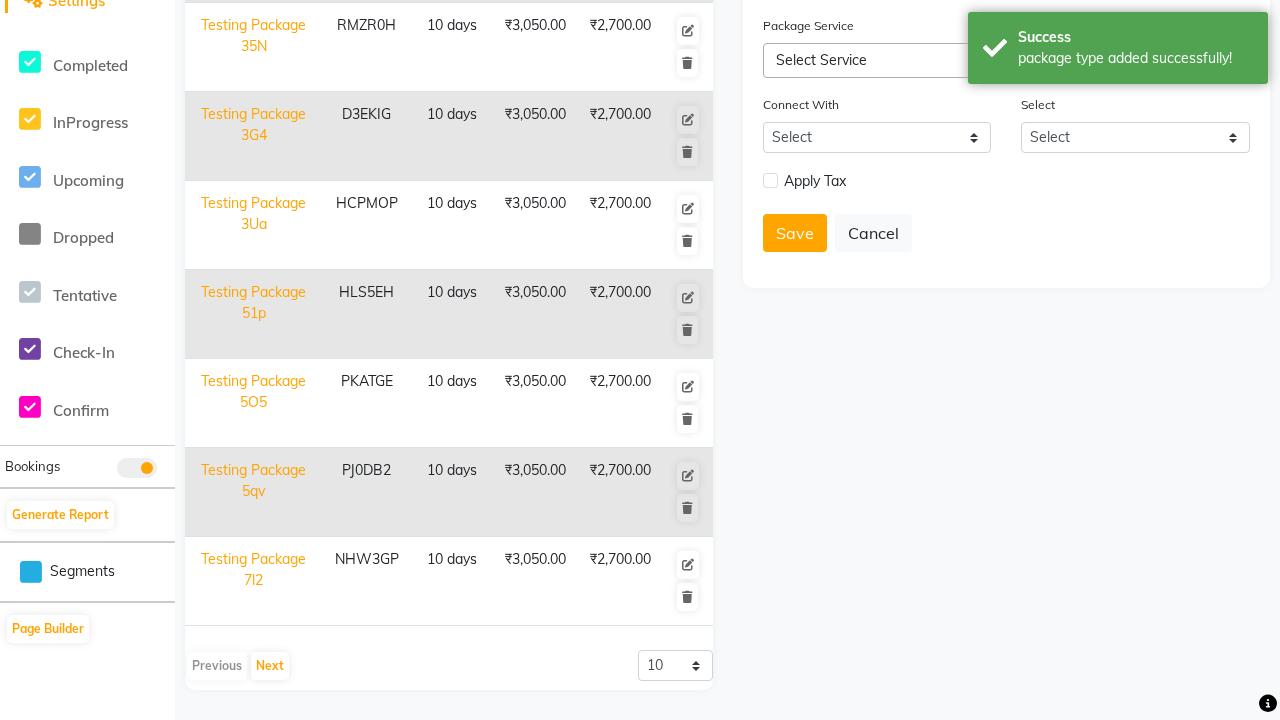 click at bounding box center (37, -491) 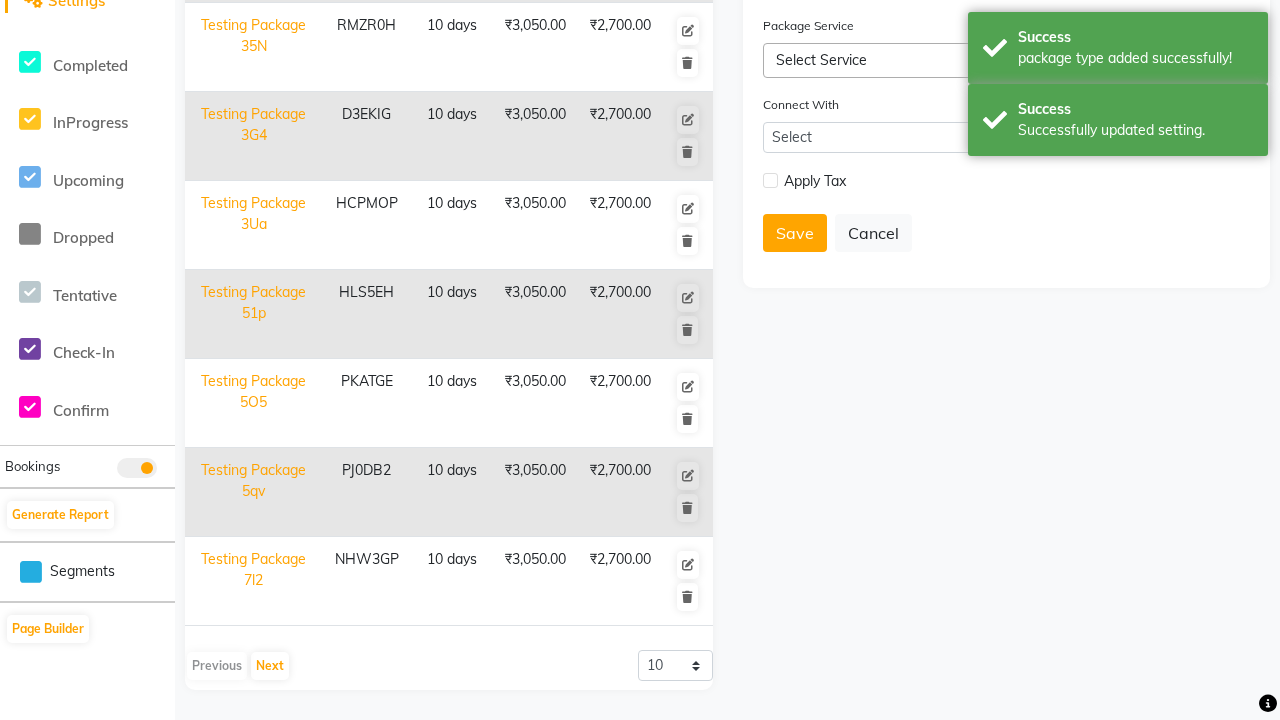 scroll, scrollTop: 0, scrollLeft: 0, axis: both 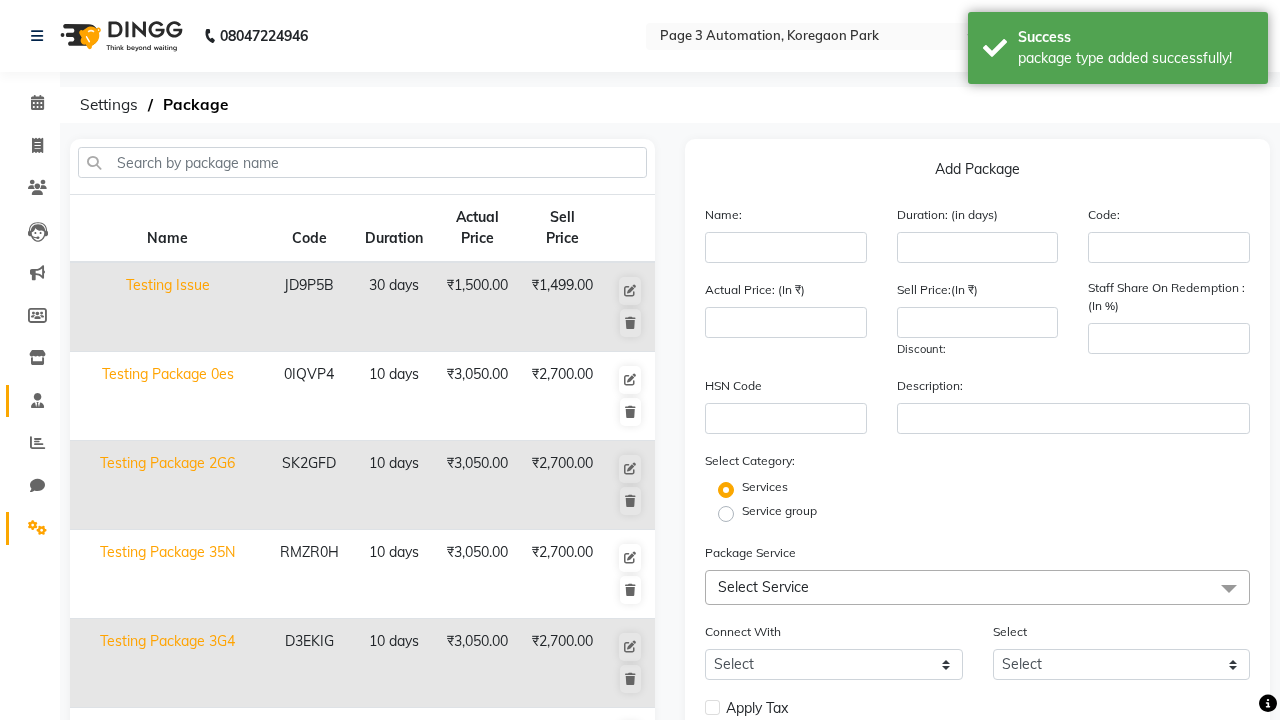 click 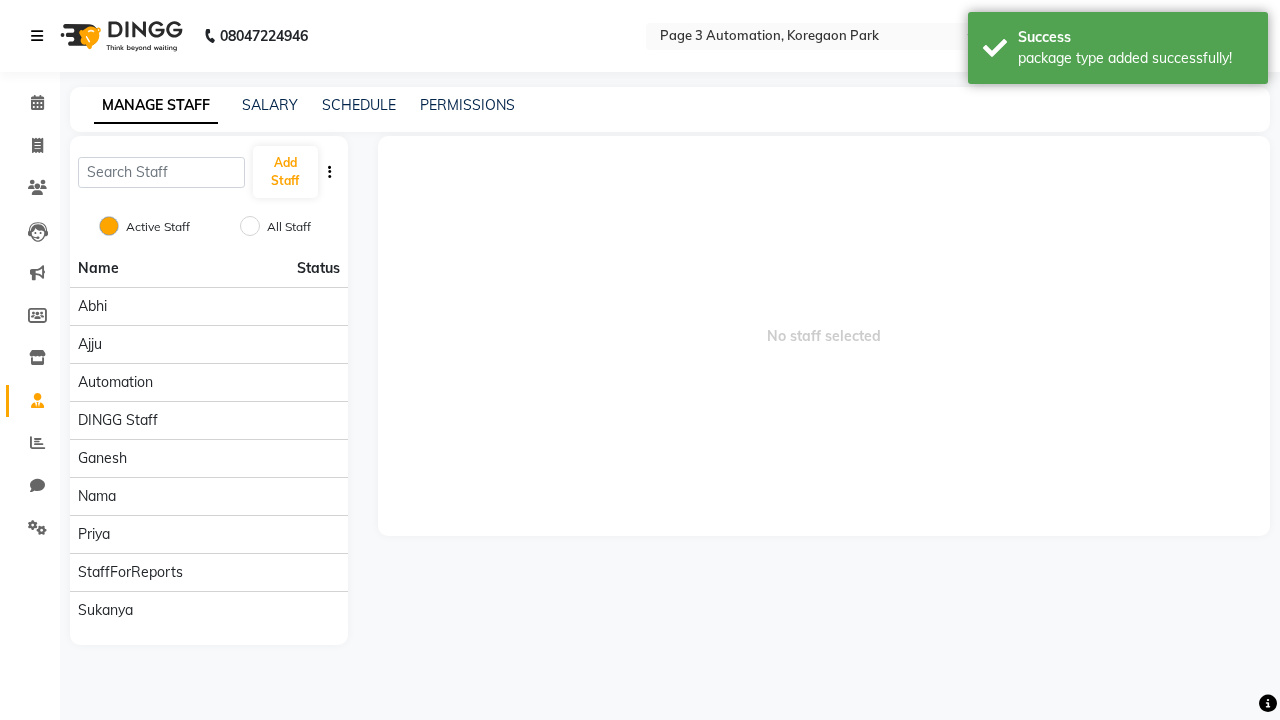 click at bounding box center [37, 36] 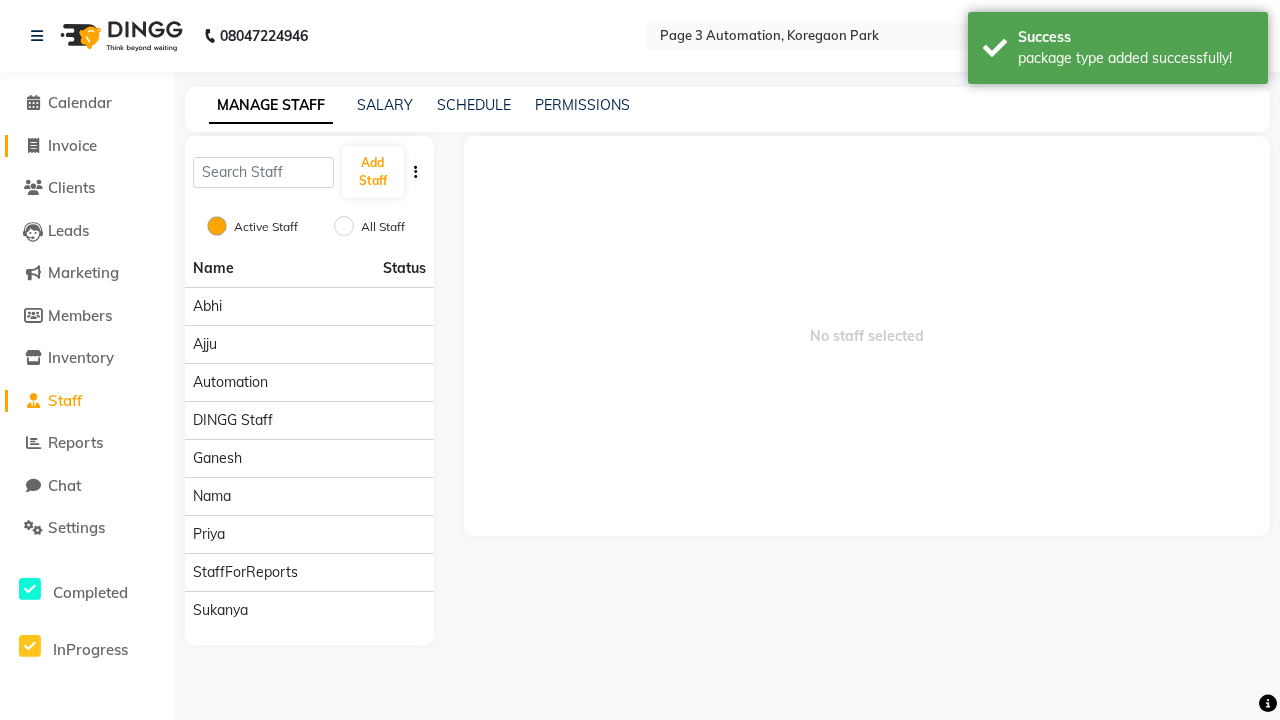 click on "Invoice" 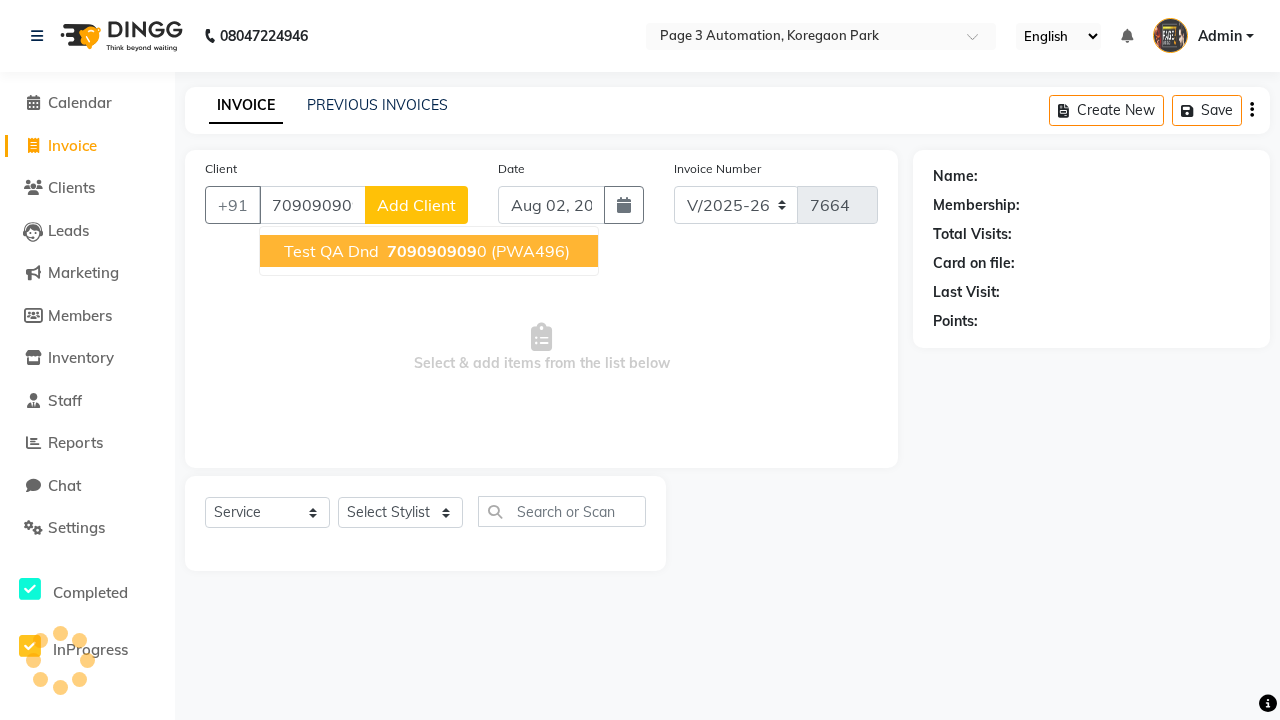 click on "709090909" at bounding box center [432, 251] 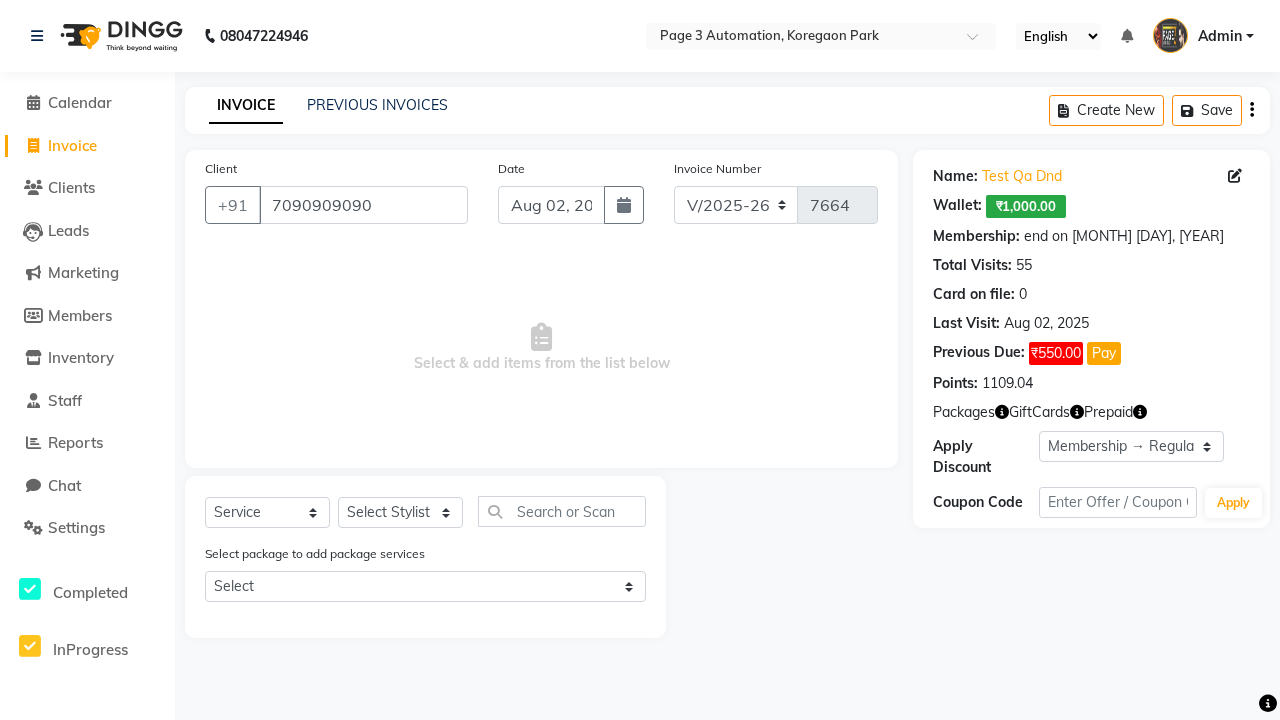 select on "0:" 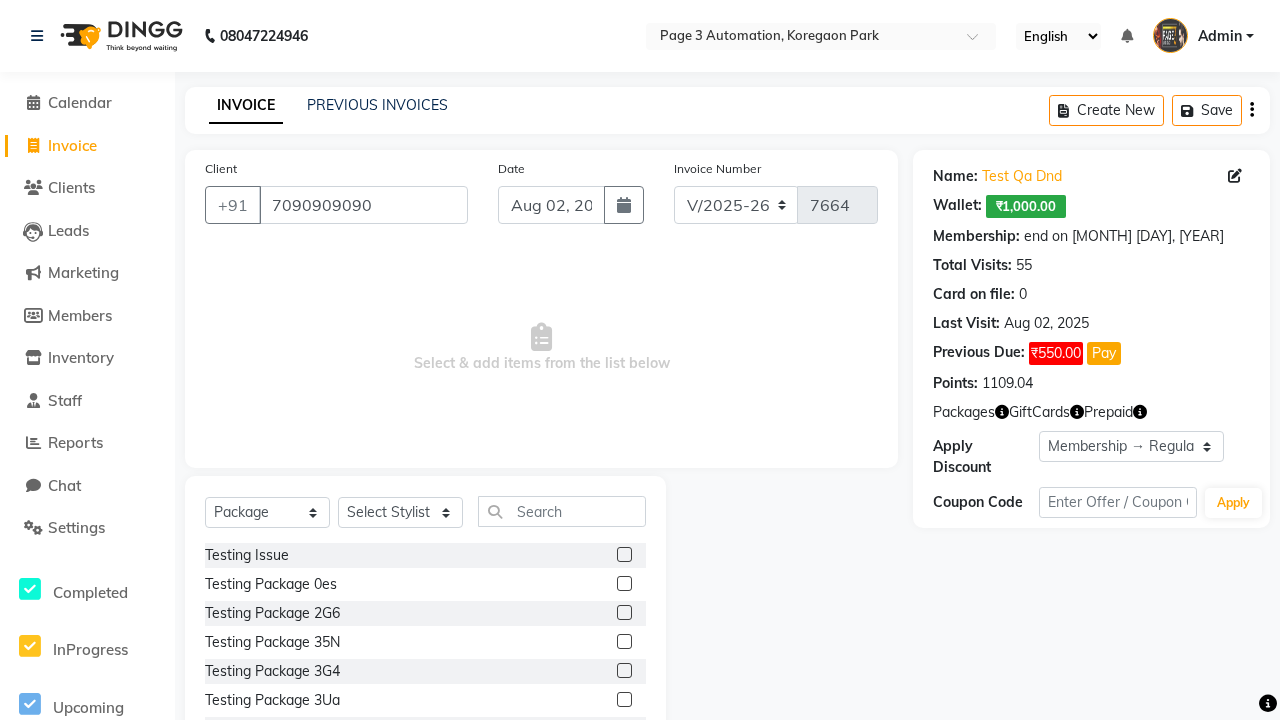 select on "71572" 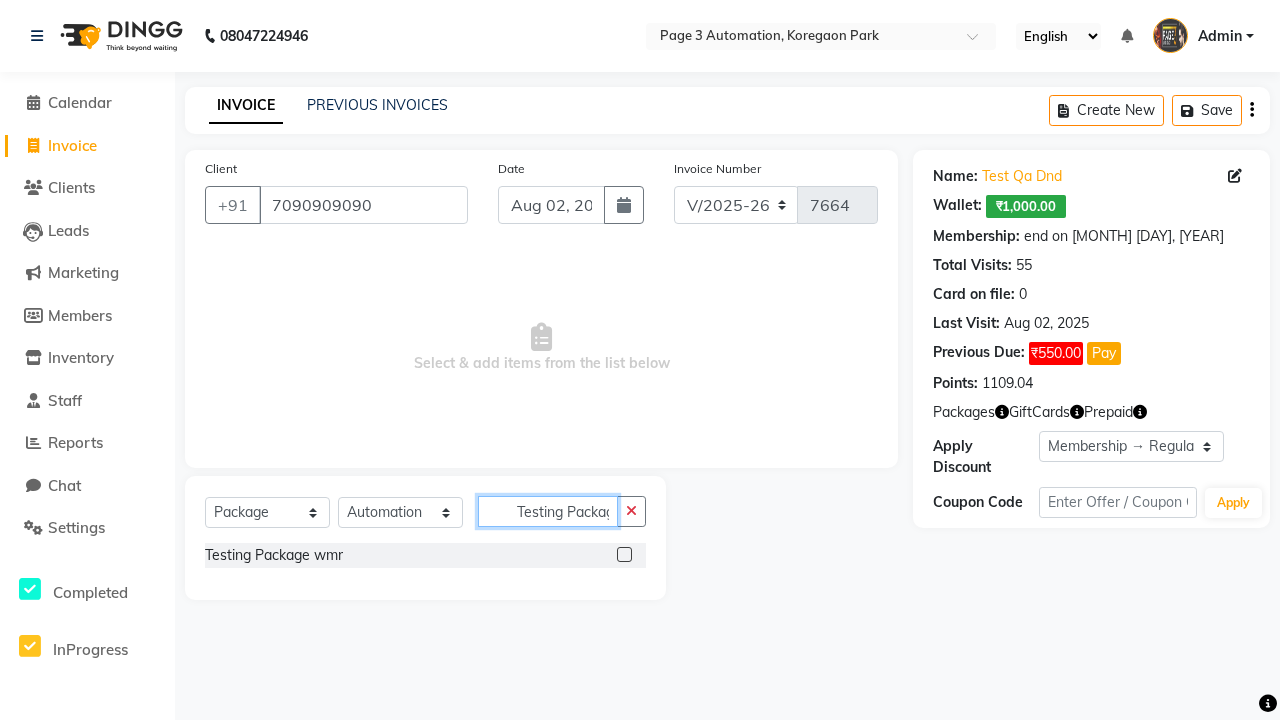 scroll, scrollTop: 0, scrollLeft: 18, axis: horizontal 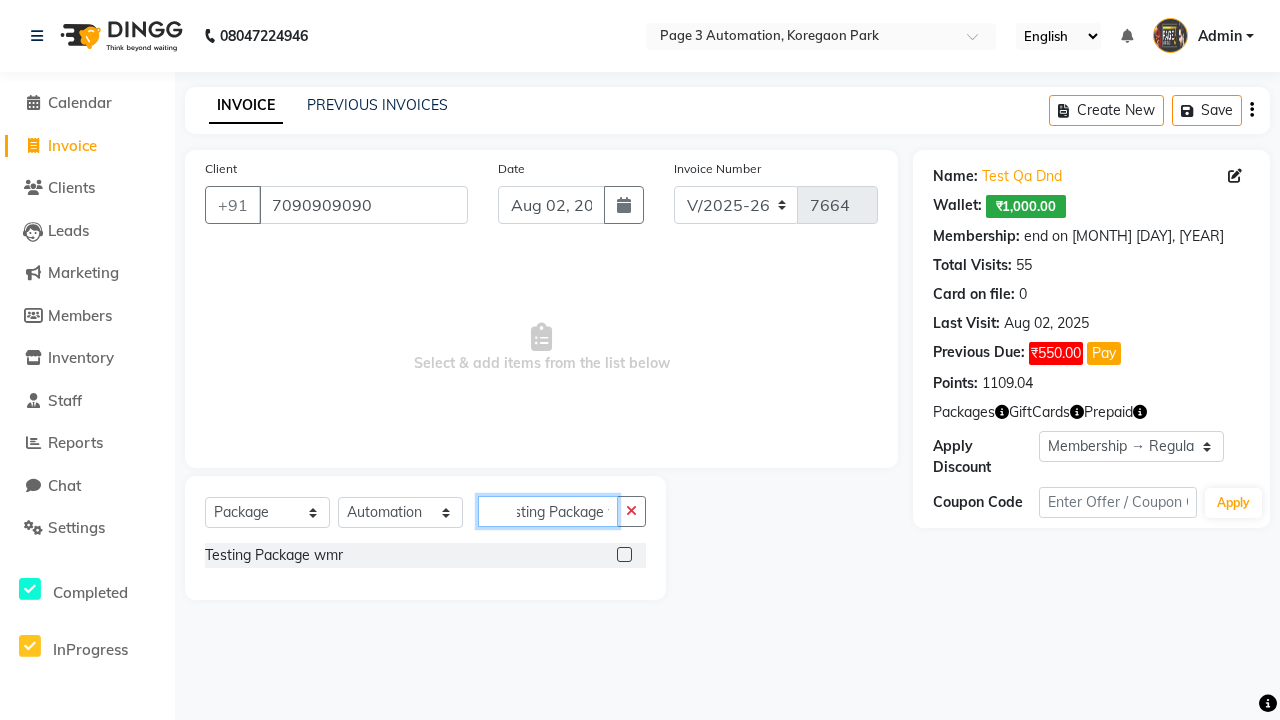 type on "Testing Package wmr" 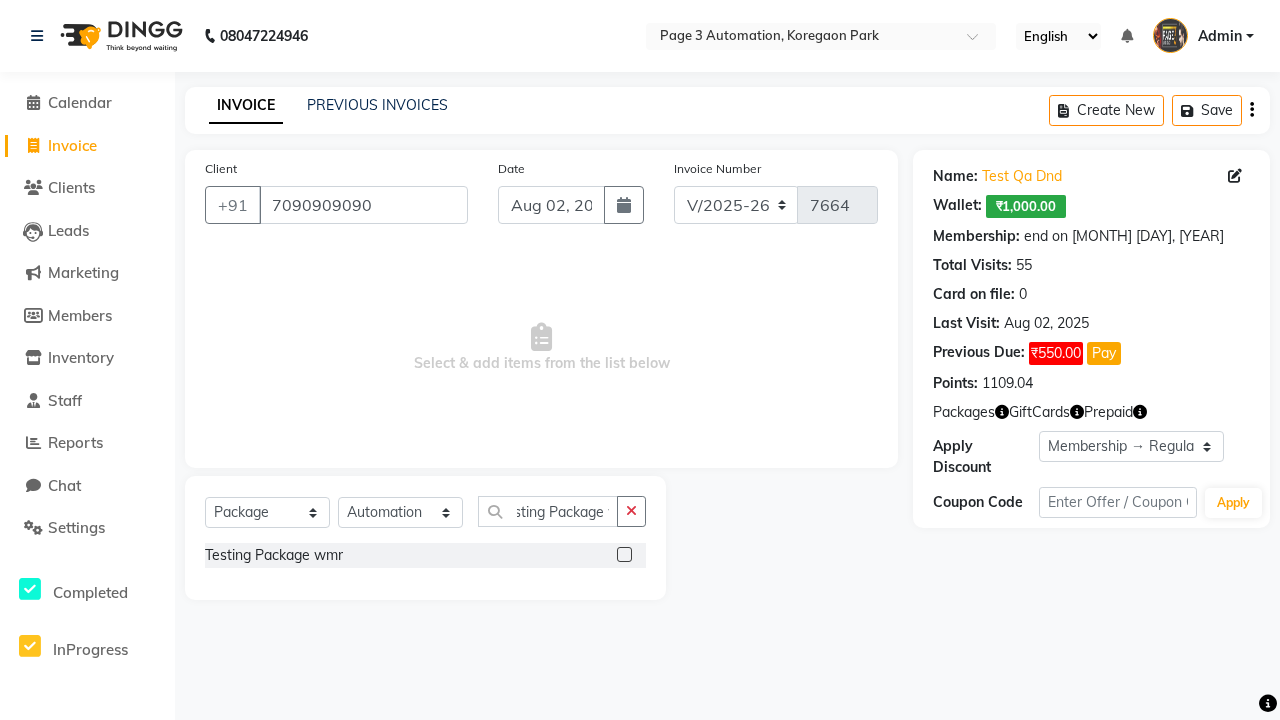 click 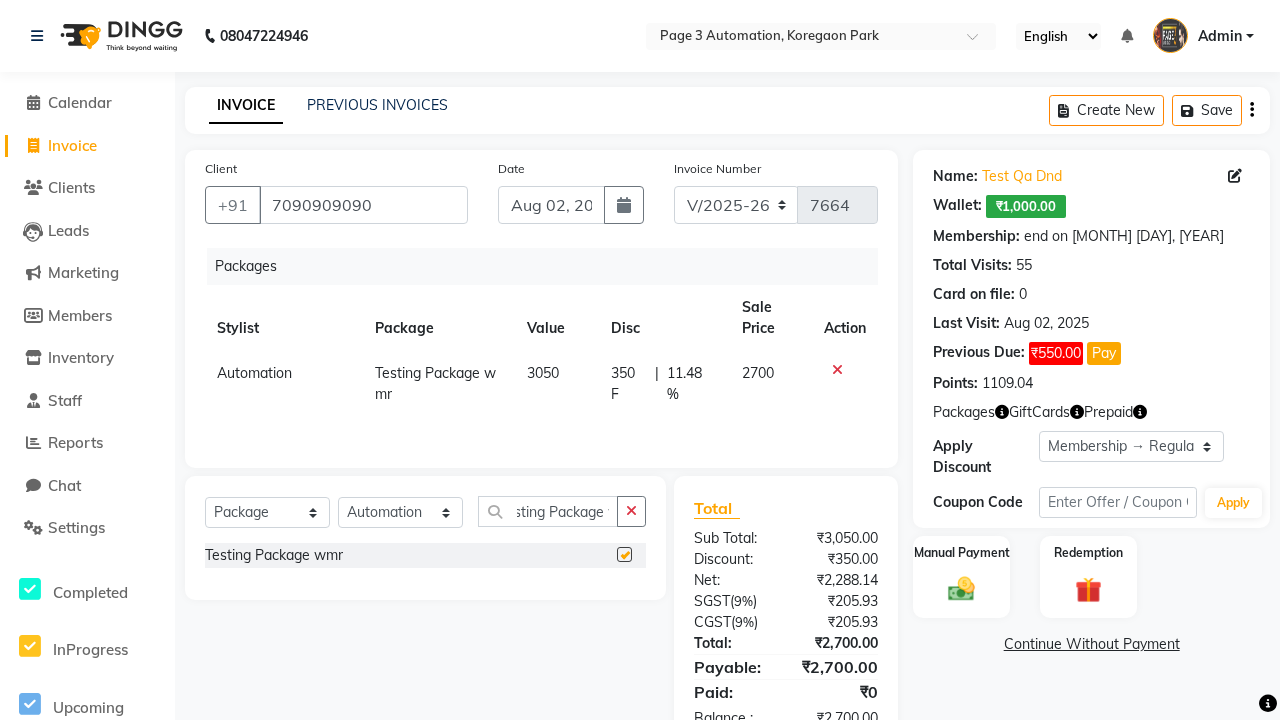 scroll, scrollTop: 0, scrollLeft: 0, axis: both 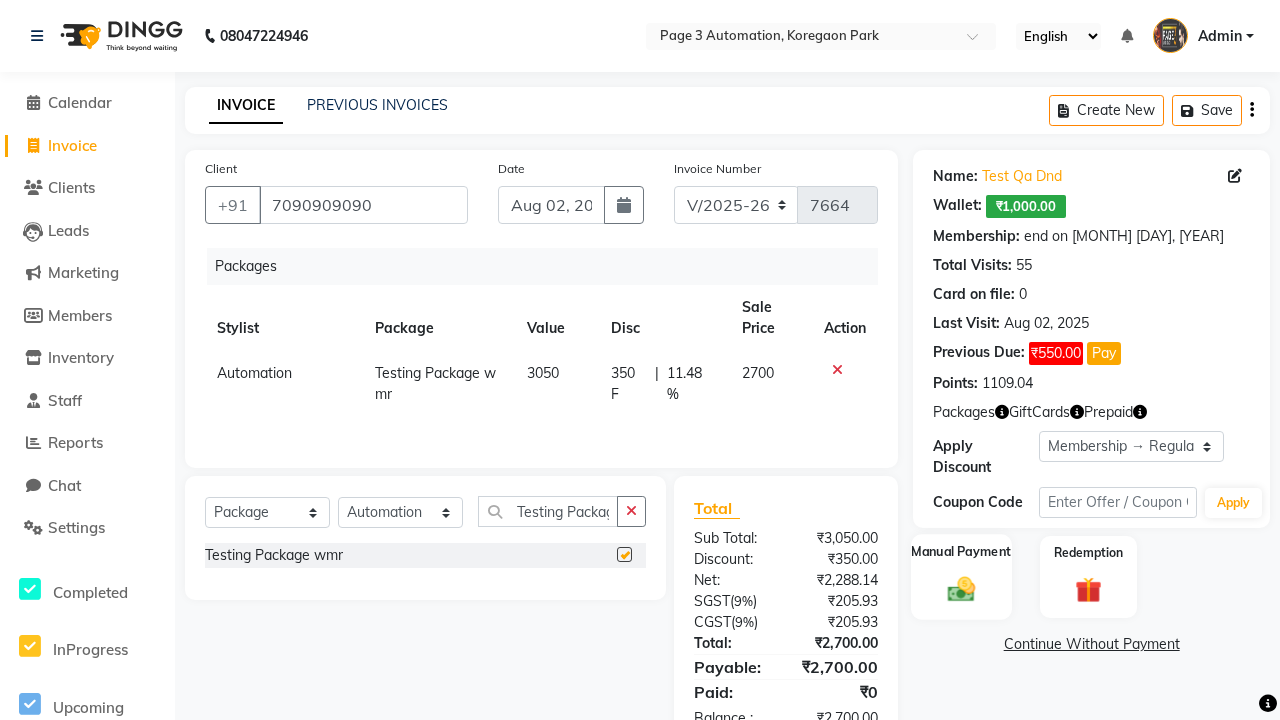 click 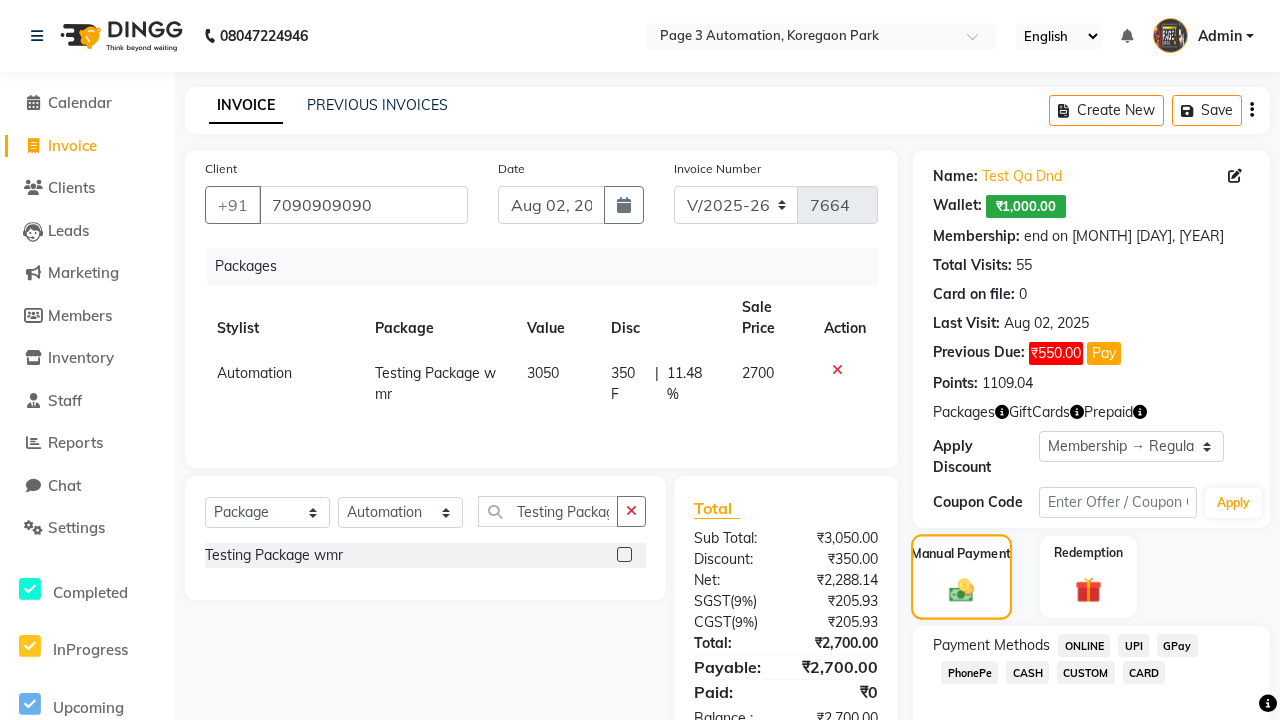 checkbox on "false" 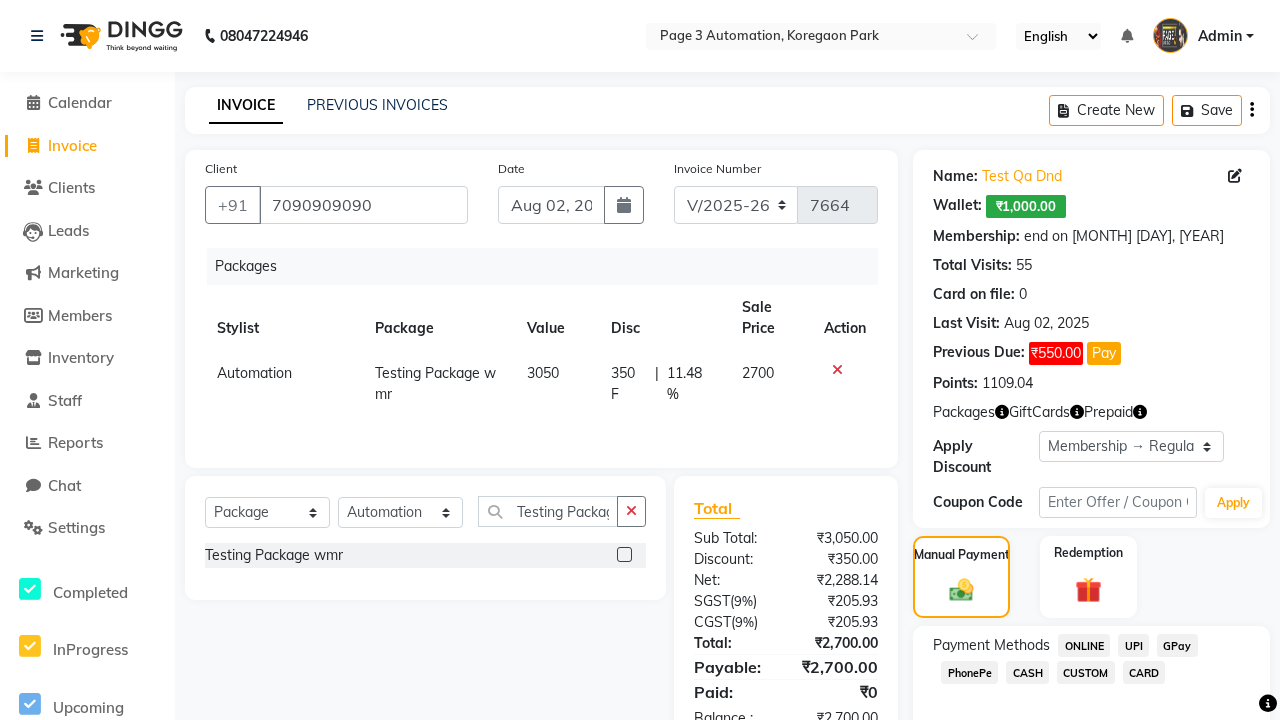 click on "ONLINE" 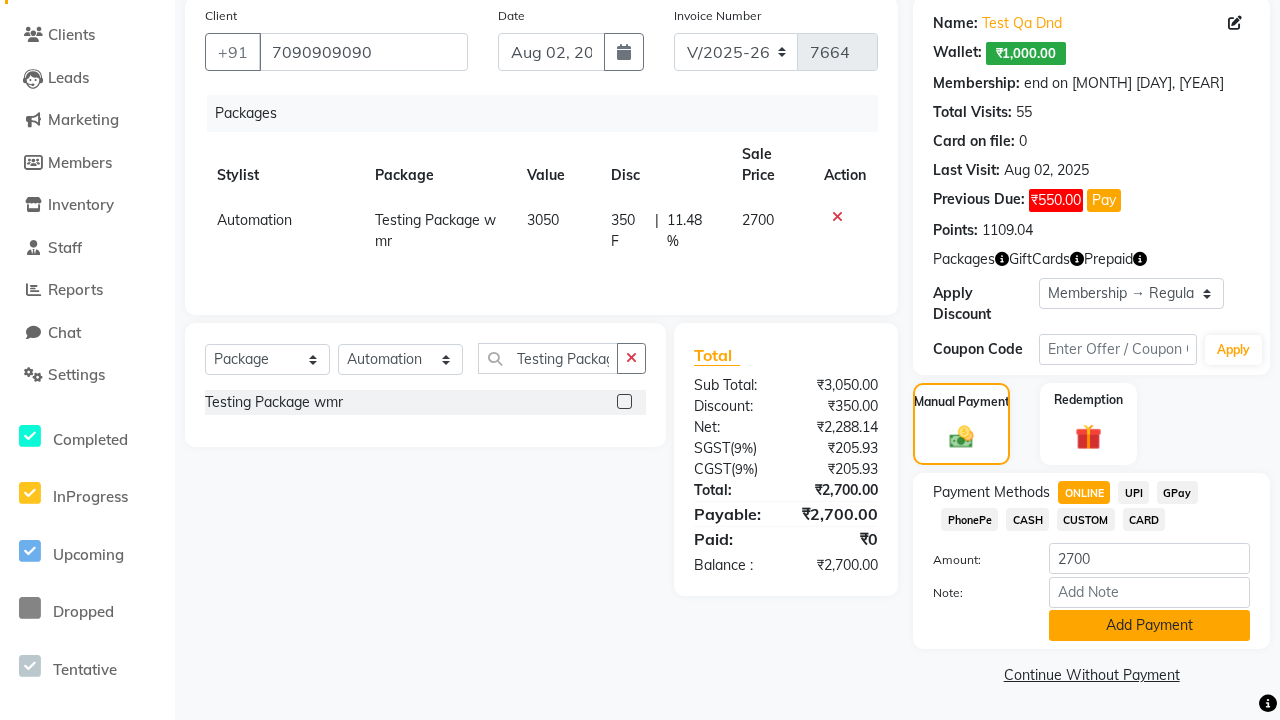 click on "Add Payment" 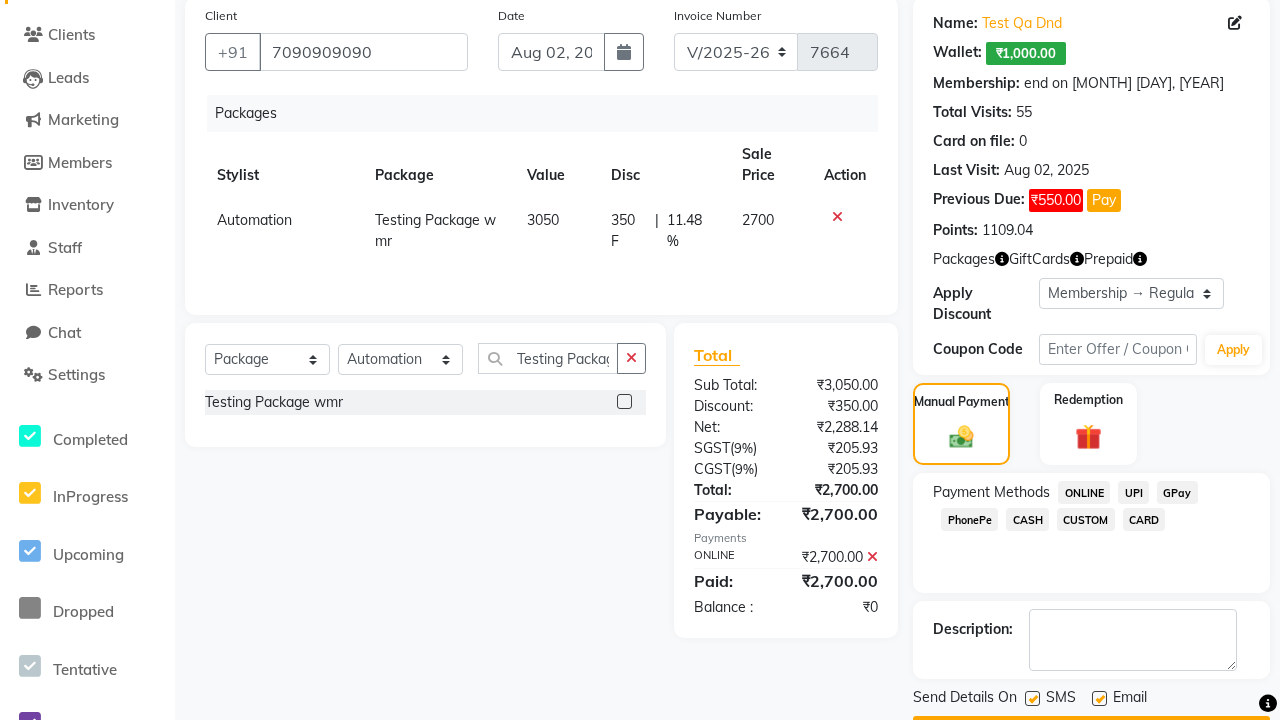 click 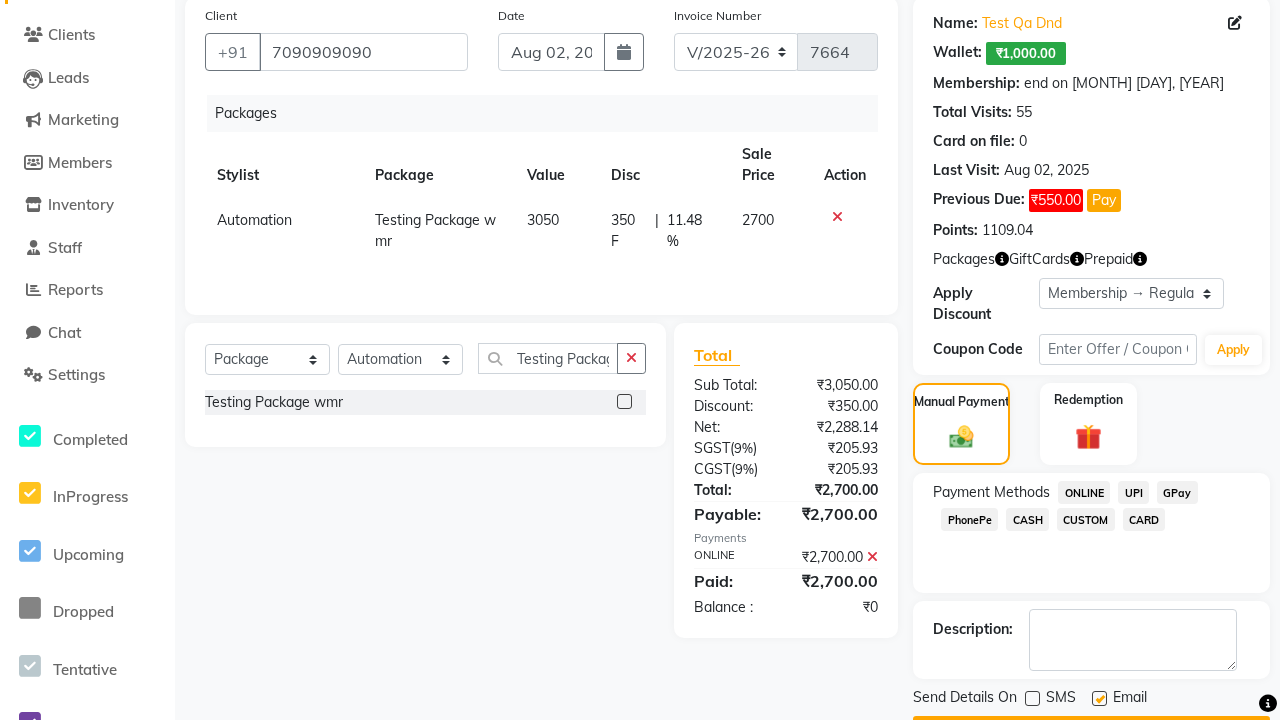 click 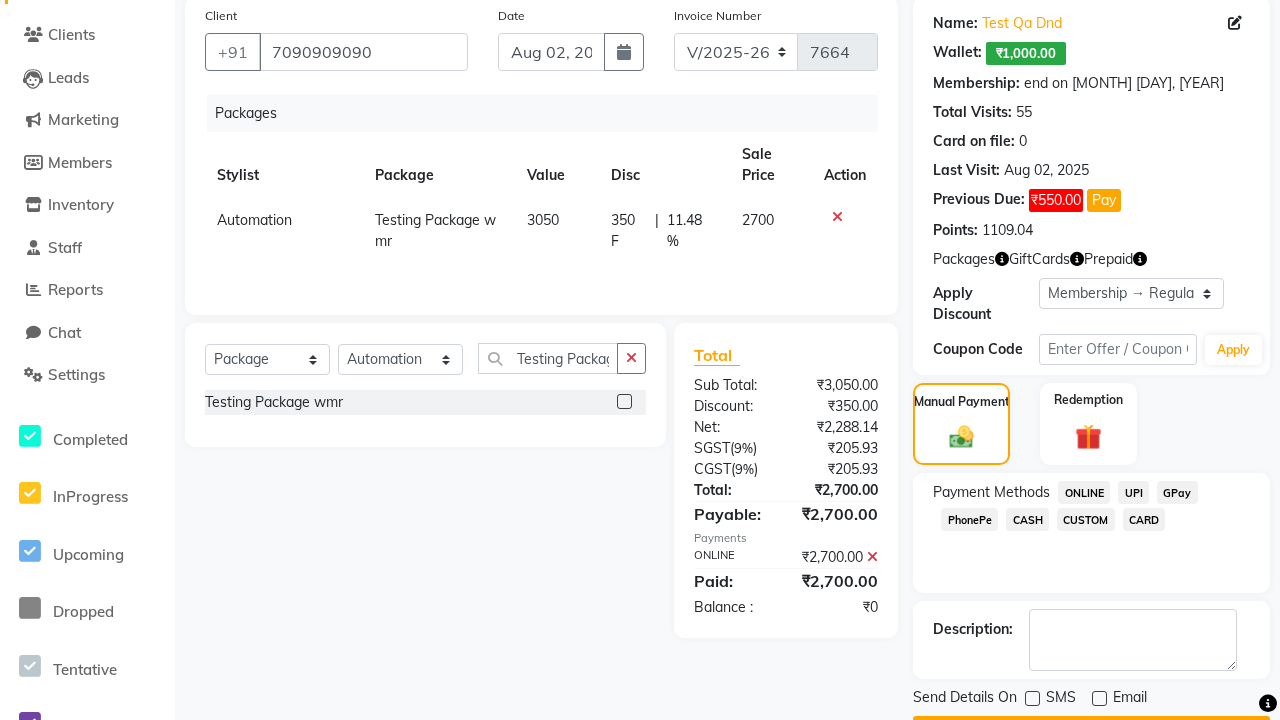 click on "Checkout" 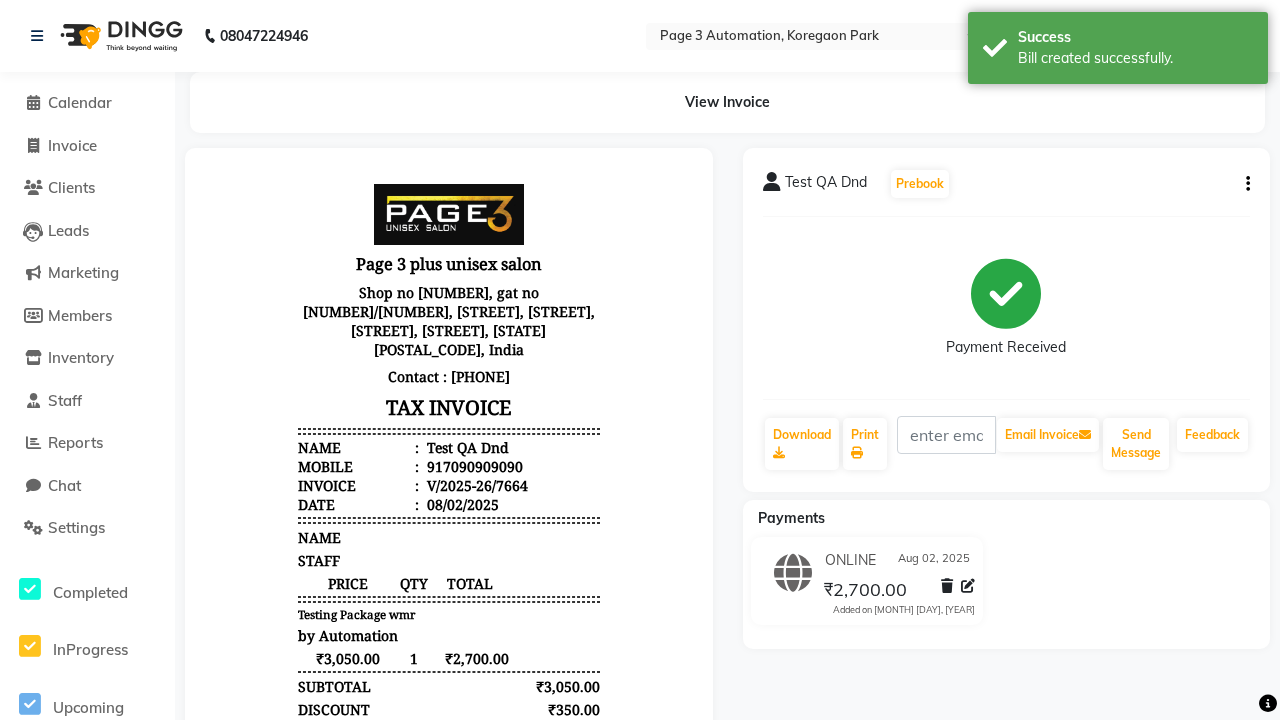 scroll, scrollTop: 0, scrollLeft: 0, axis: both 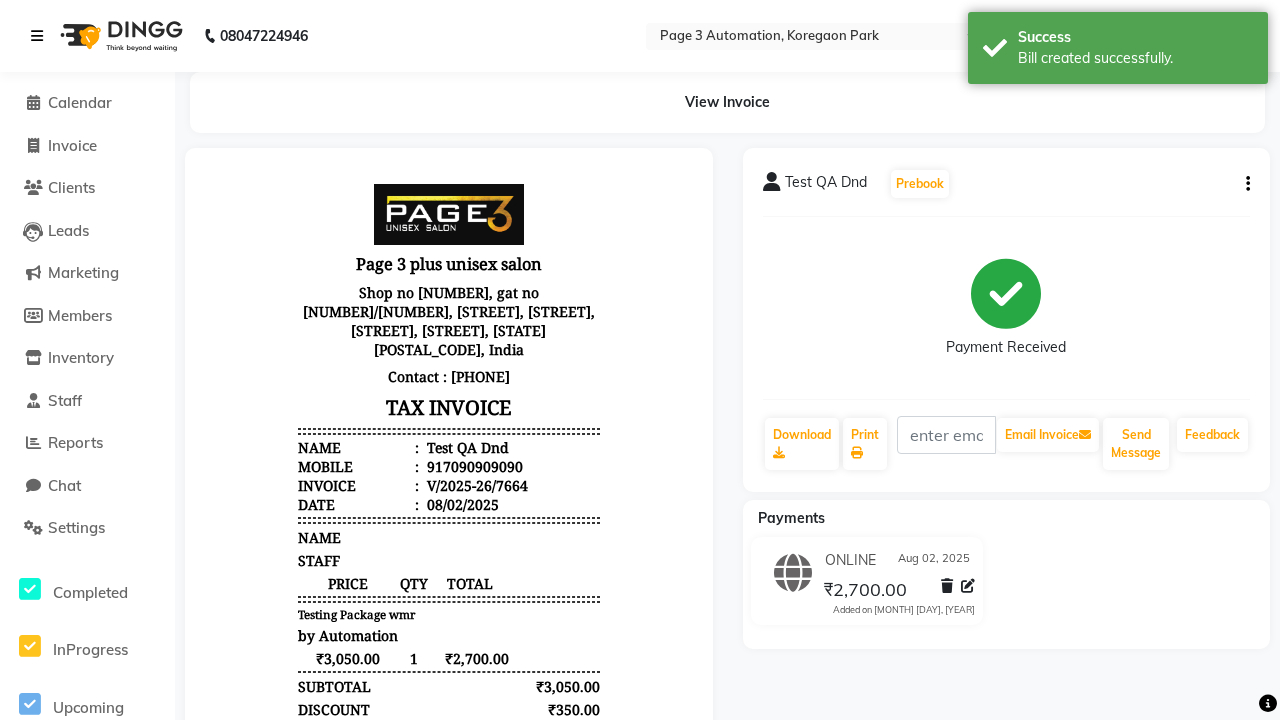 click on "Bill created successfully." at bounding box center [1135, 58] 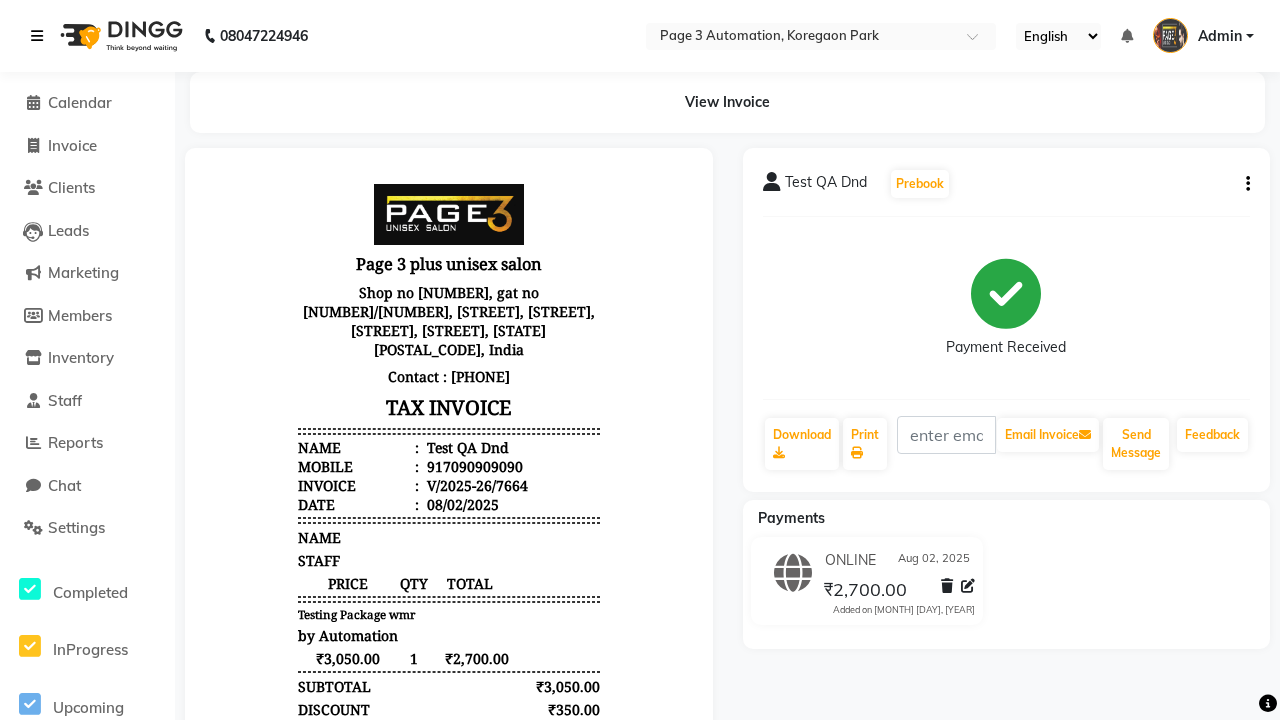 click at bounding box center [37, 36] 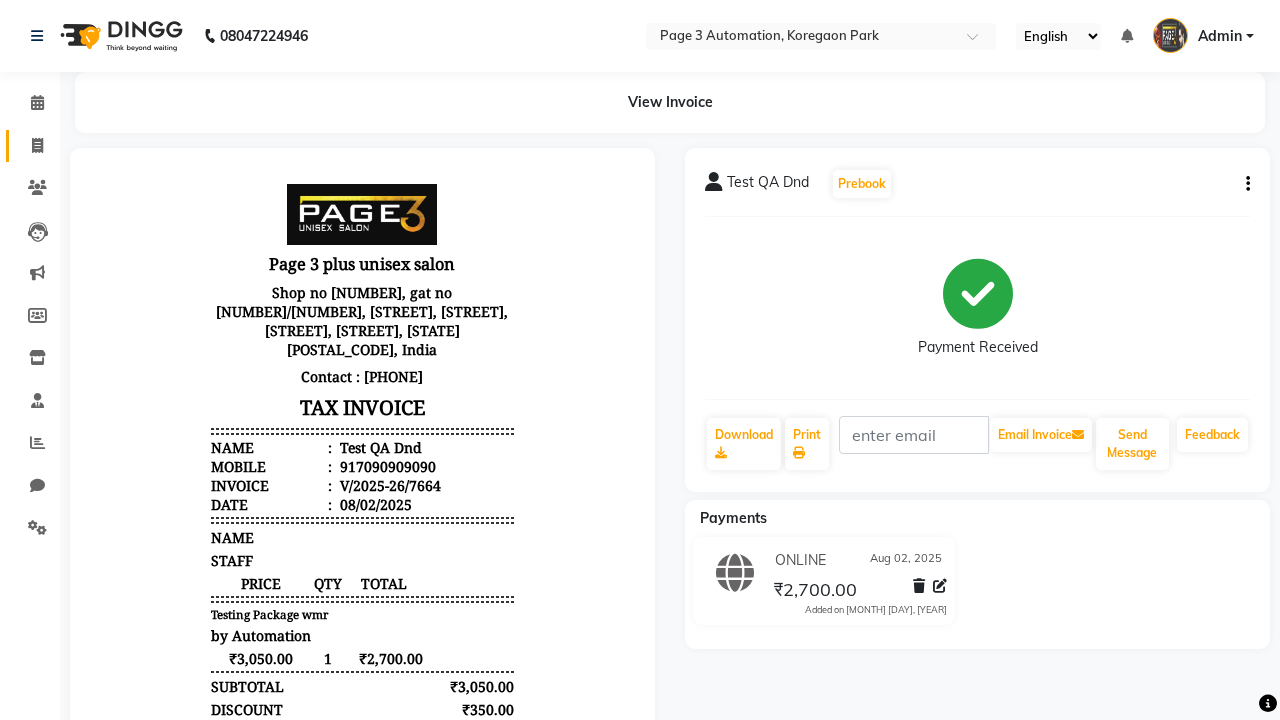 click 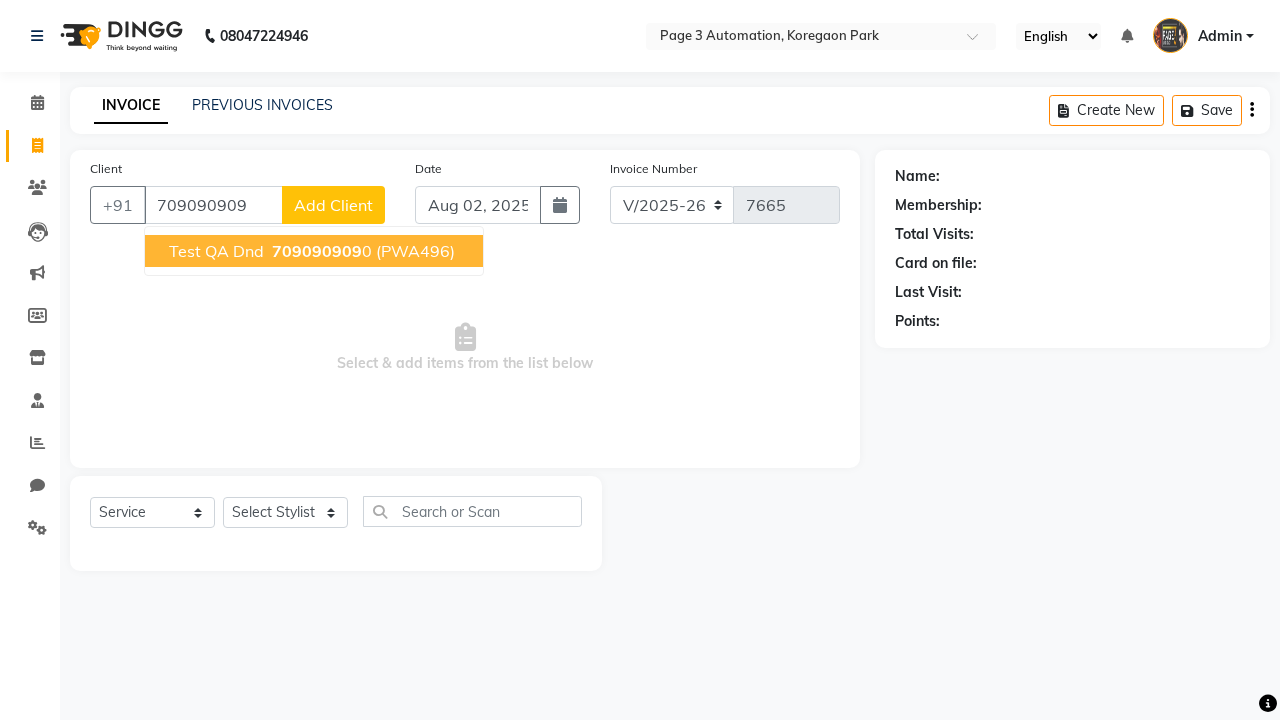 click on "709090909" at bounding box center [317, 251] 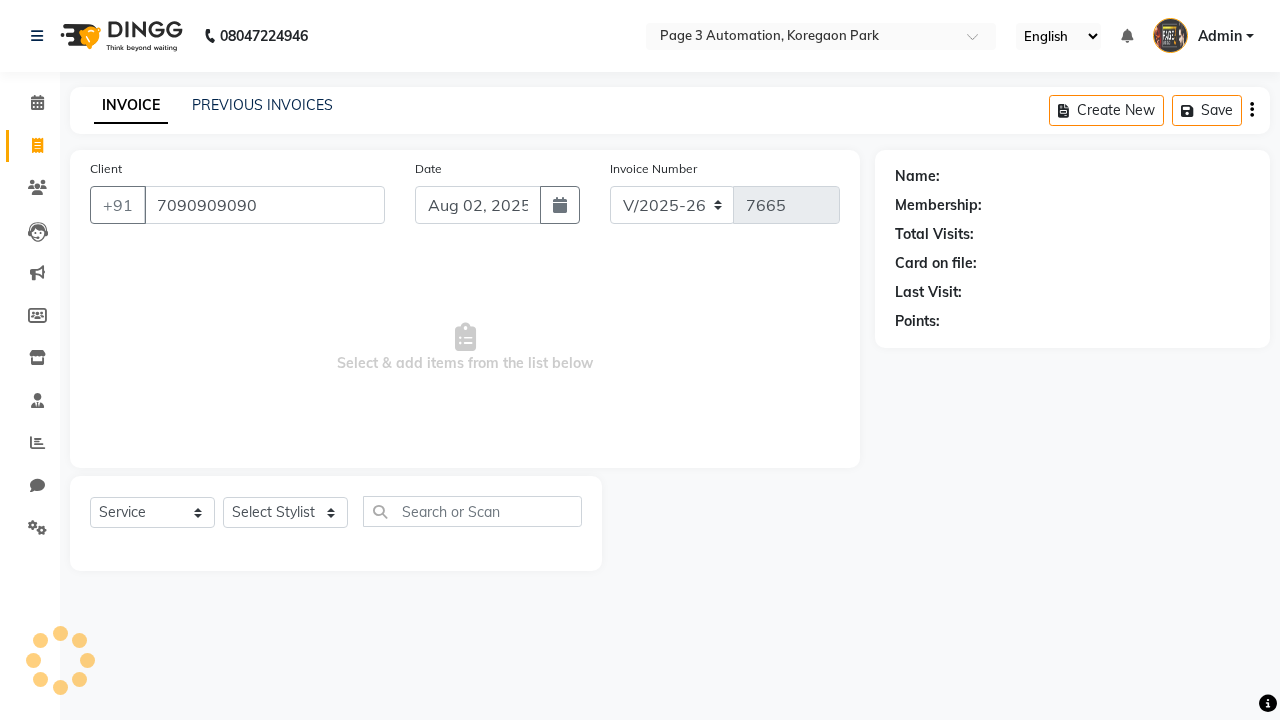 type on "7090909090" 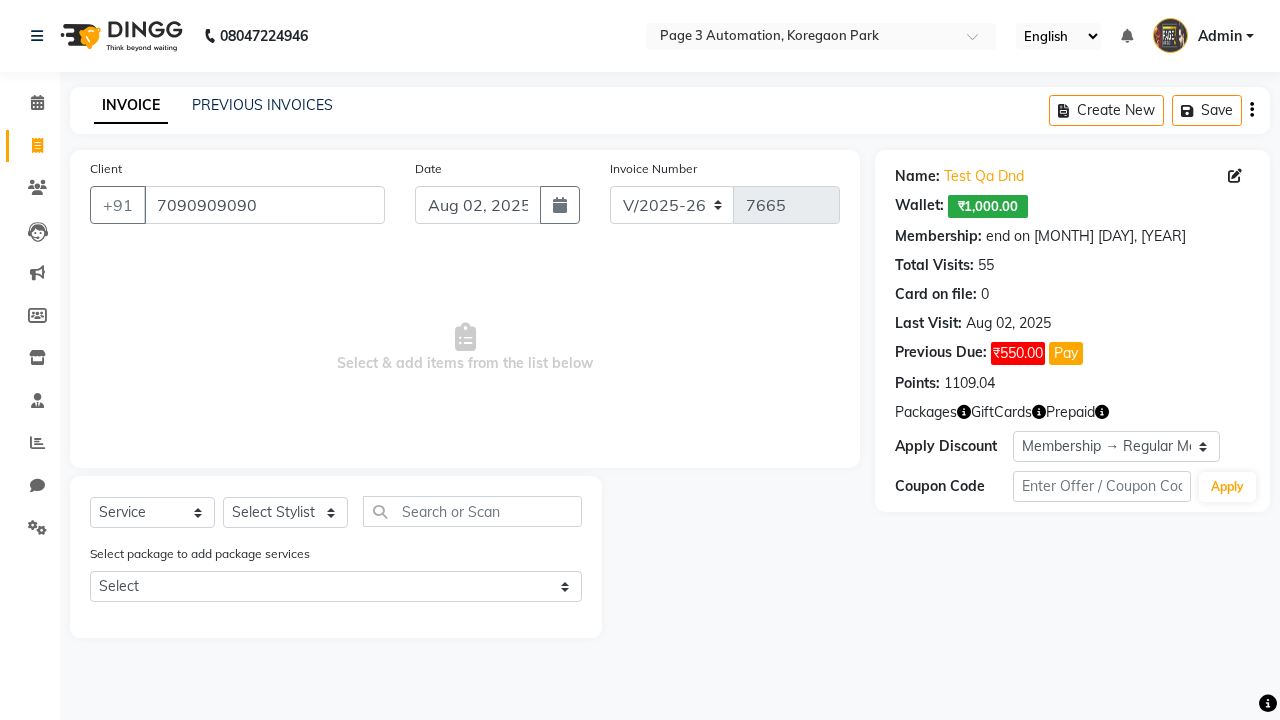 select on "0:" 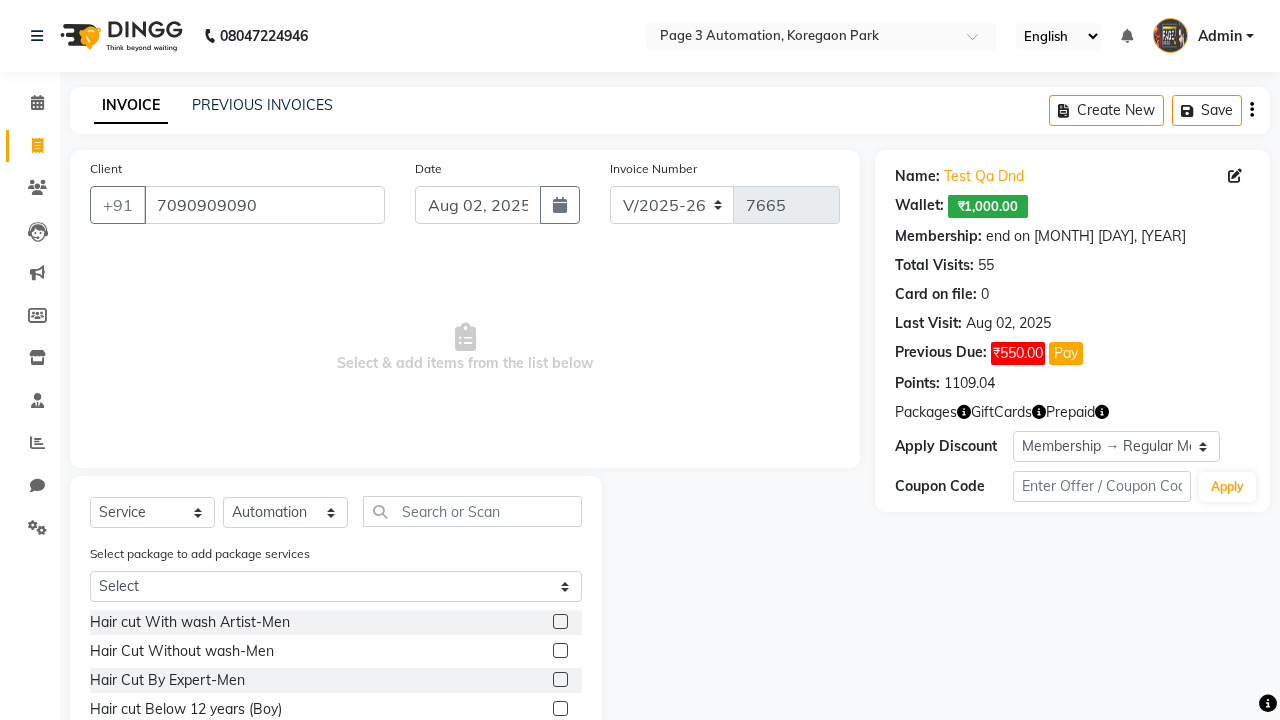 click 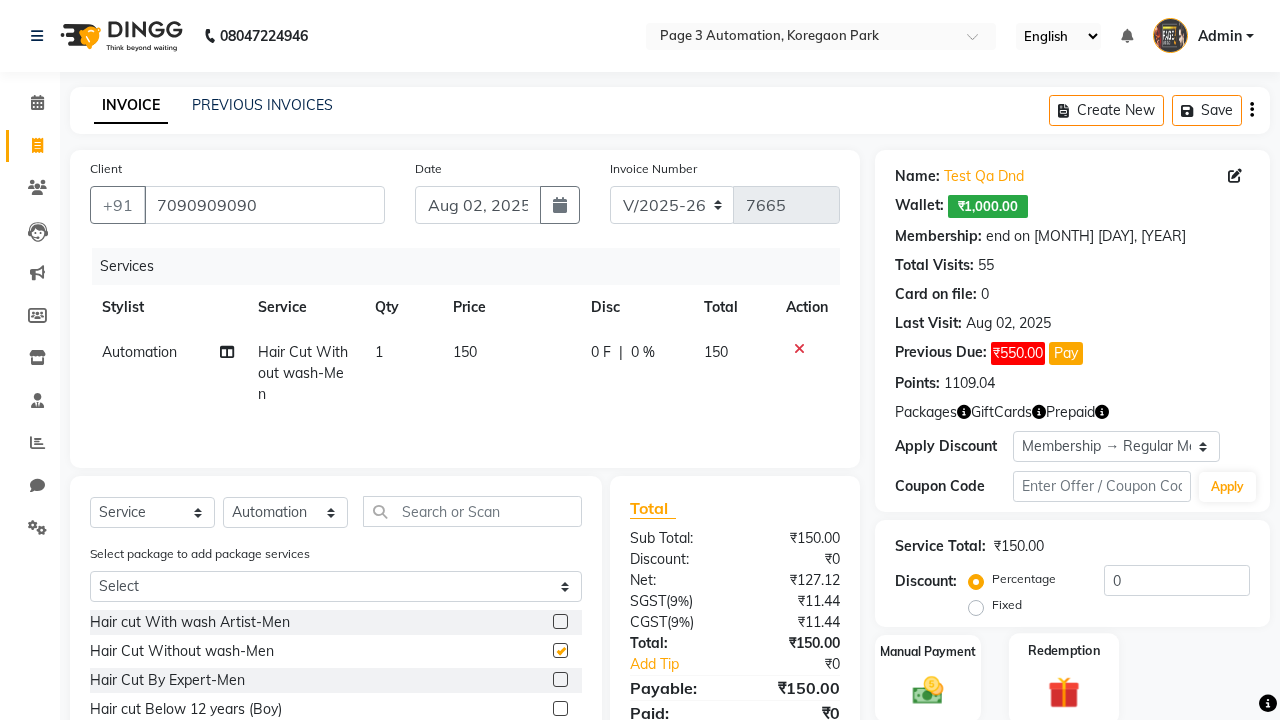 click 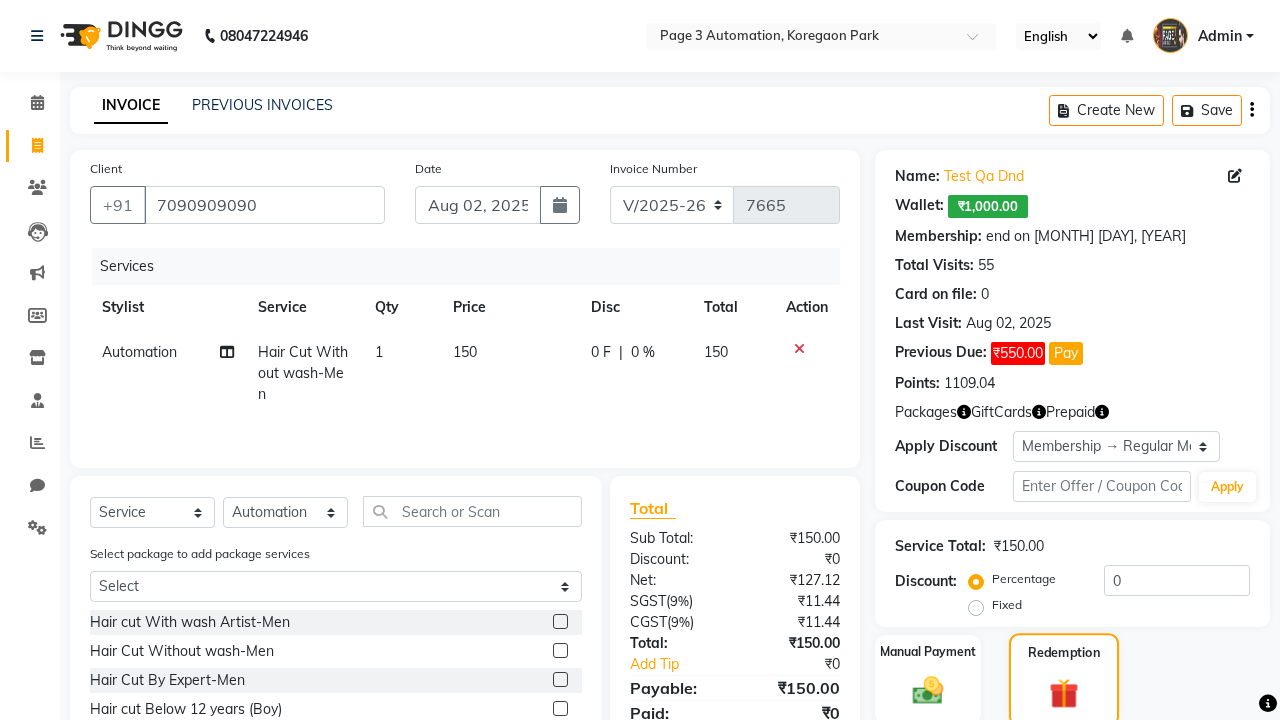 checkbox on "false" 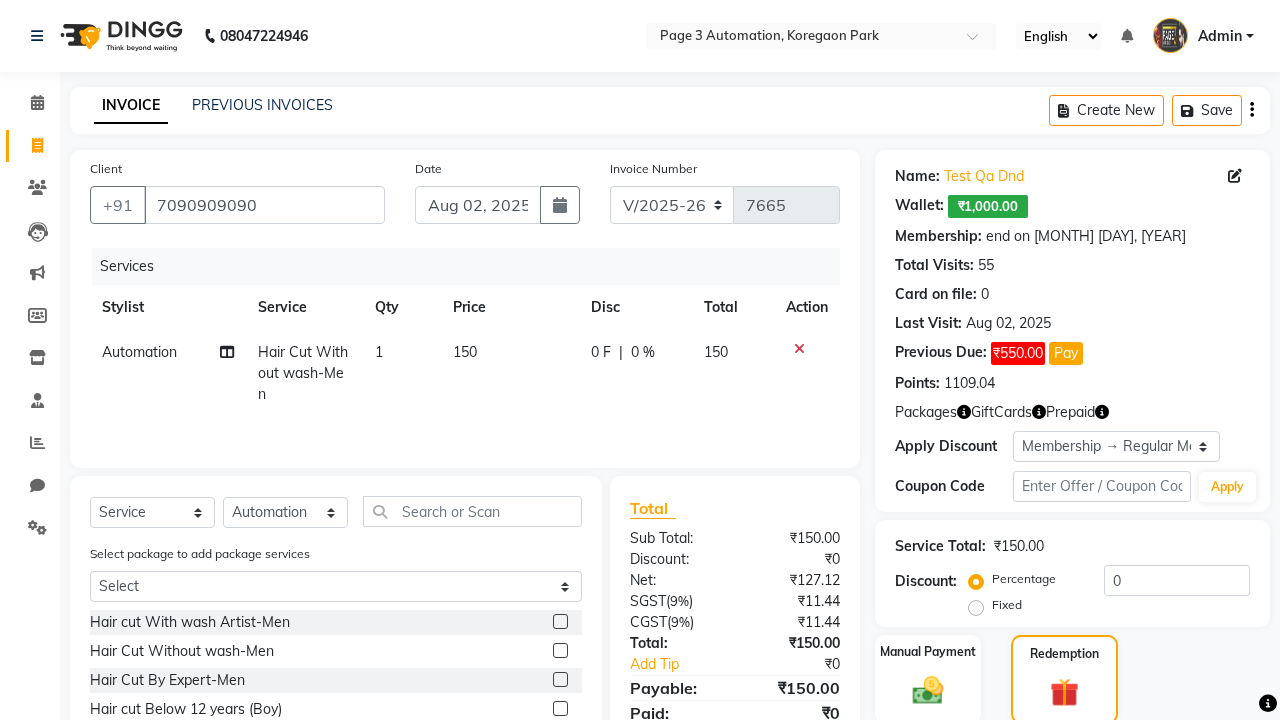 click on "Package  2" 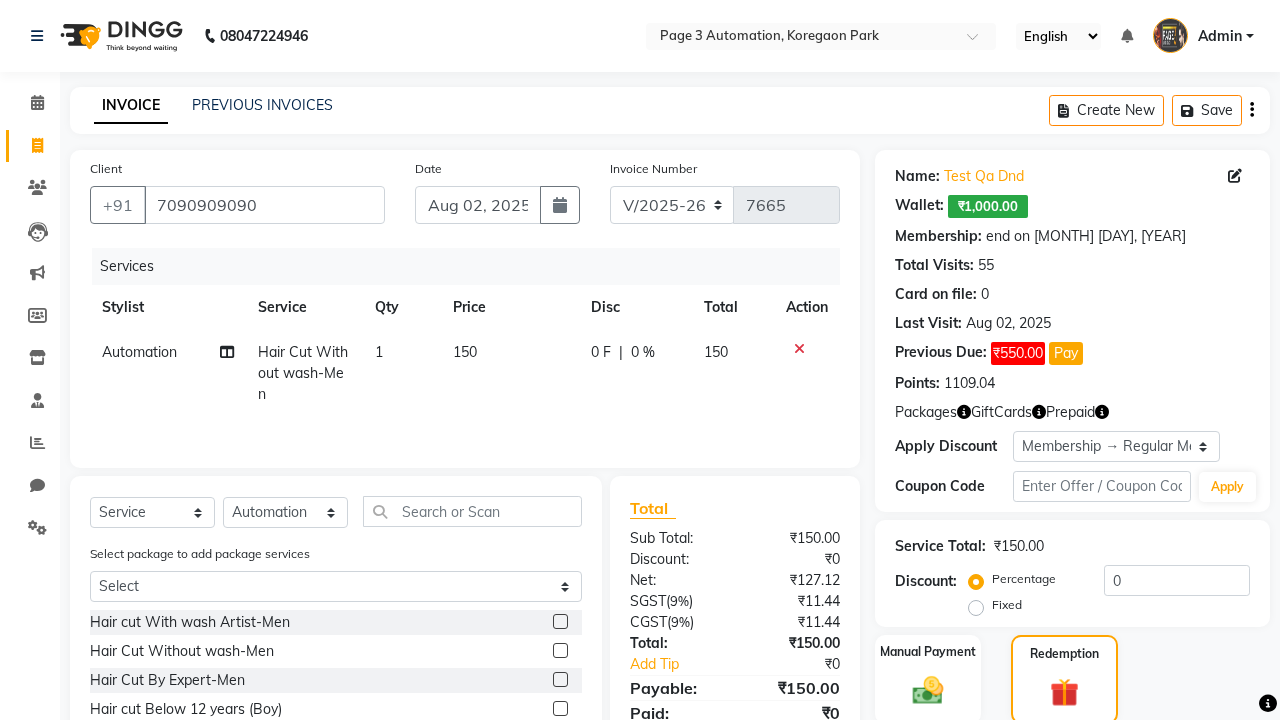 scroll, scrollTop: 203, scrollLeft: 0, axis: vertical 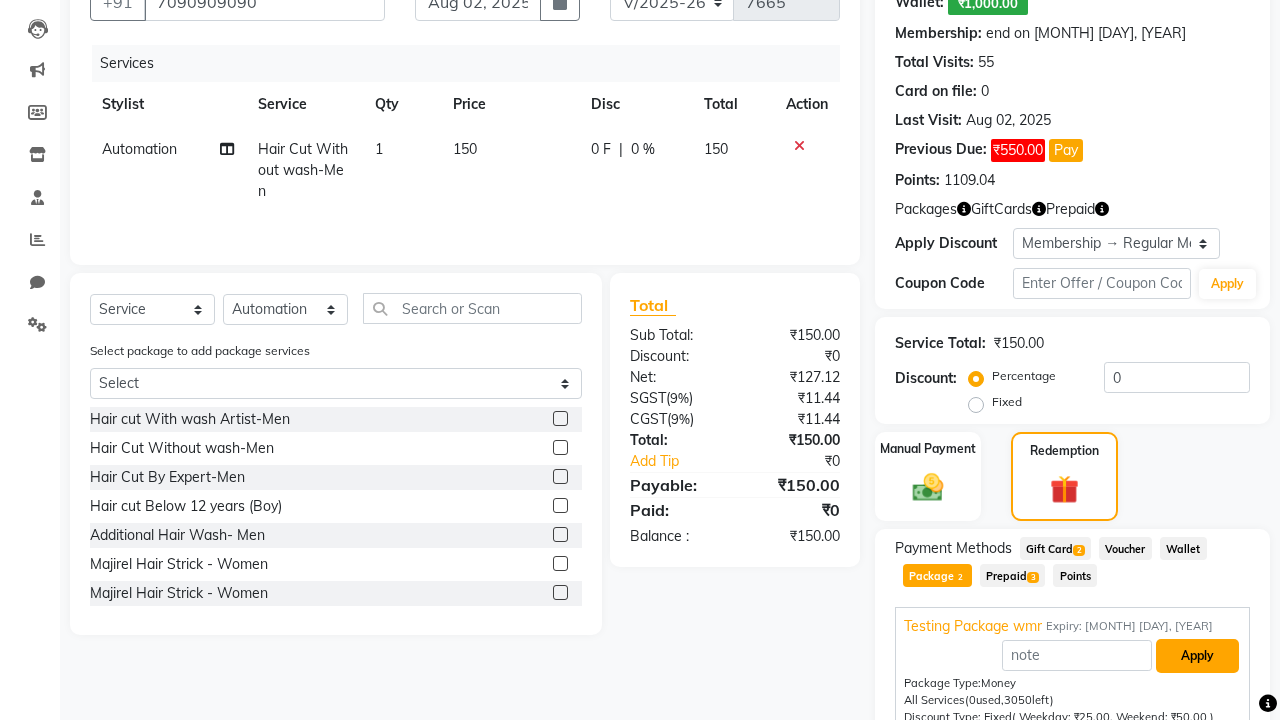 click on "Apply" at bounding box center [1197, 656] 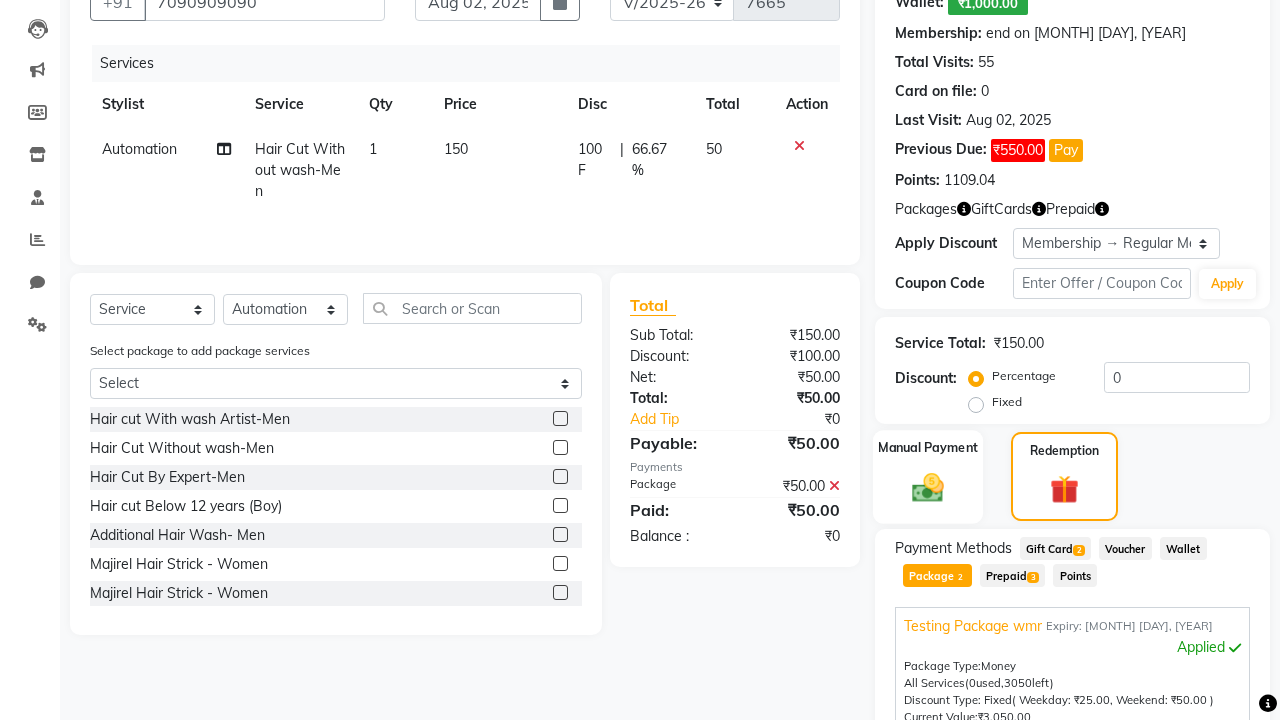 click 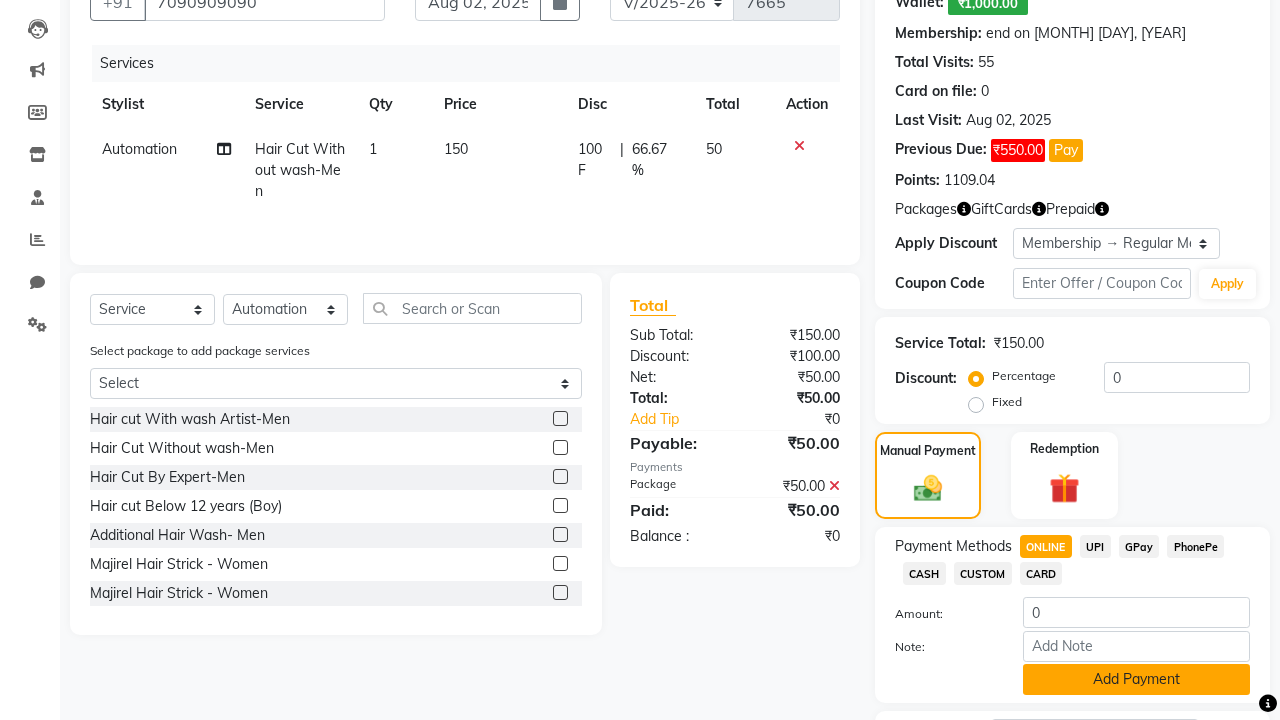 click on "Add Payment" 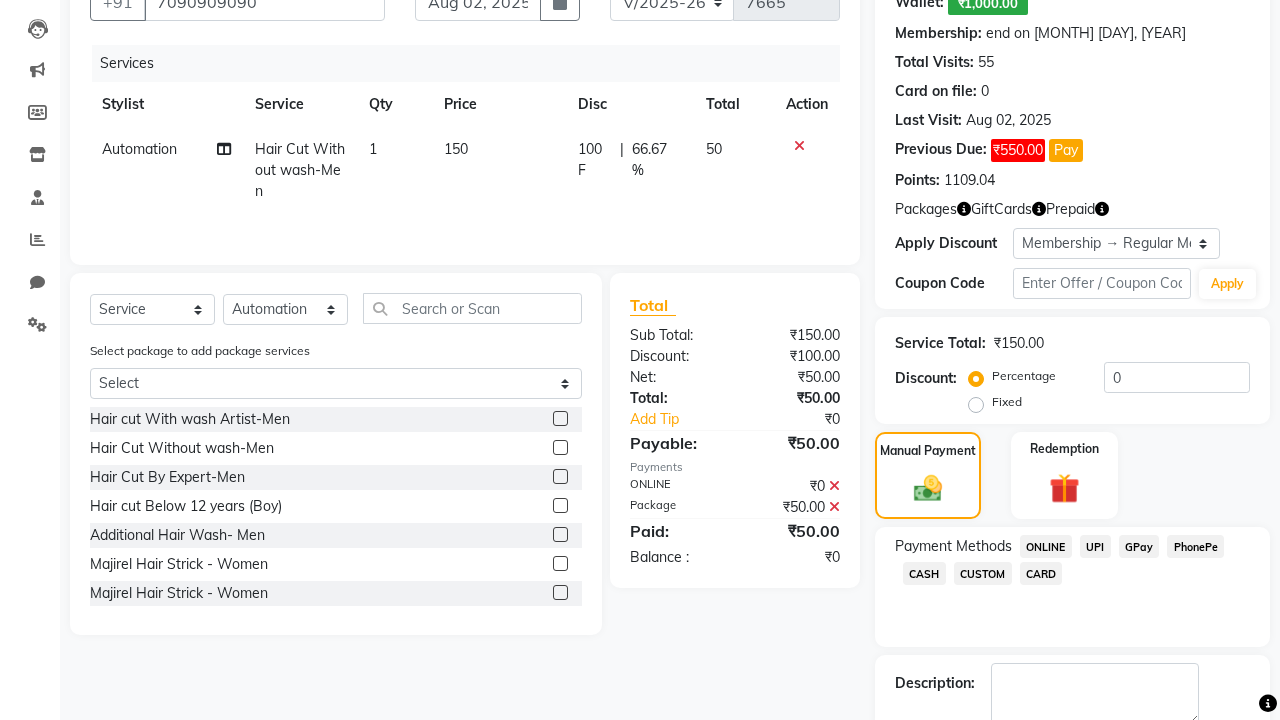 click 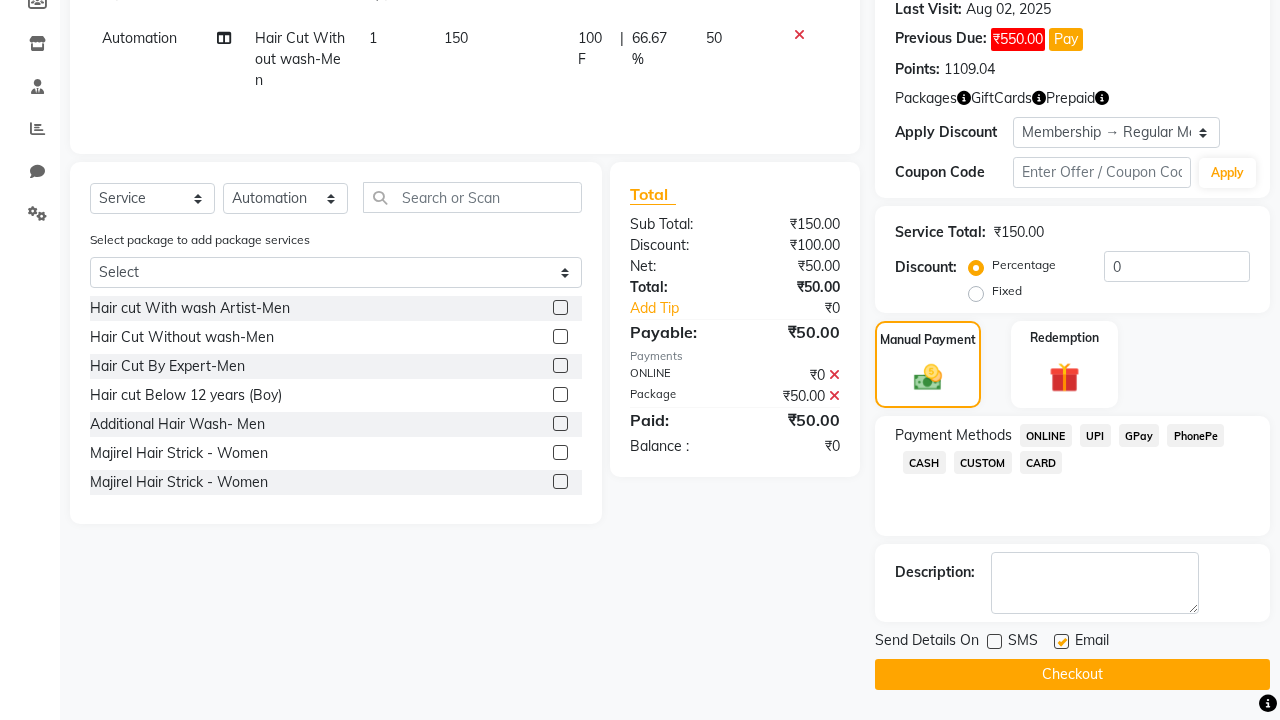 click 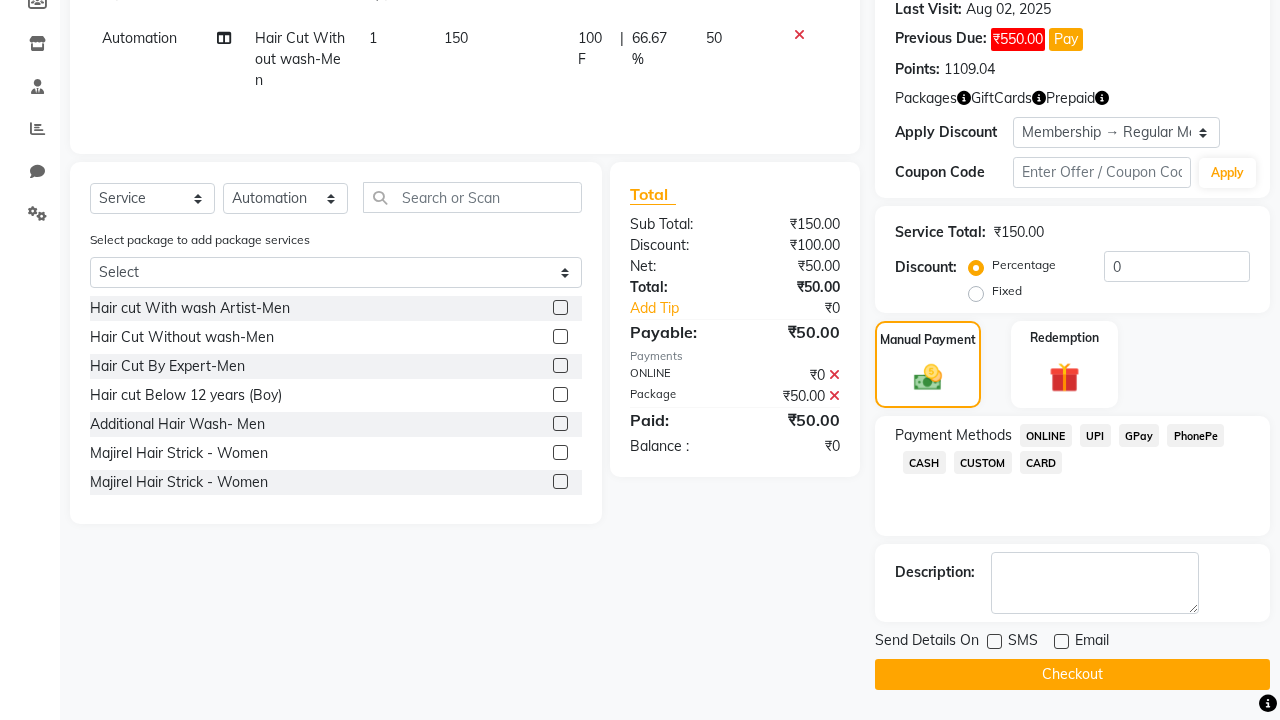 click on "Checkout" 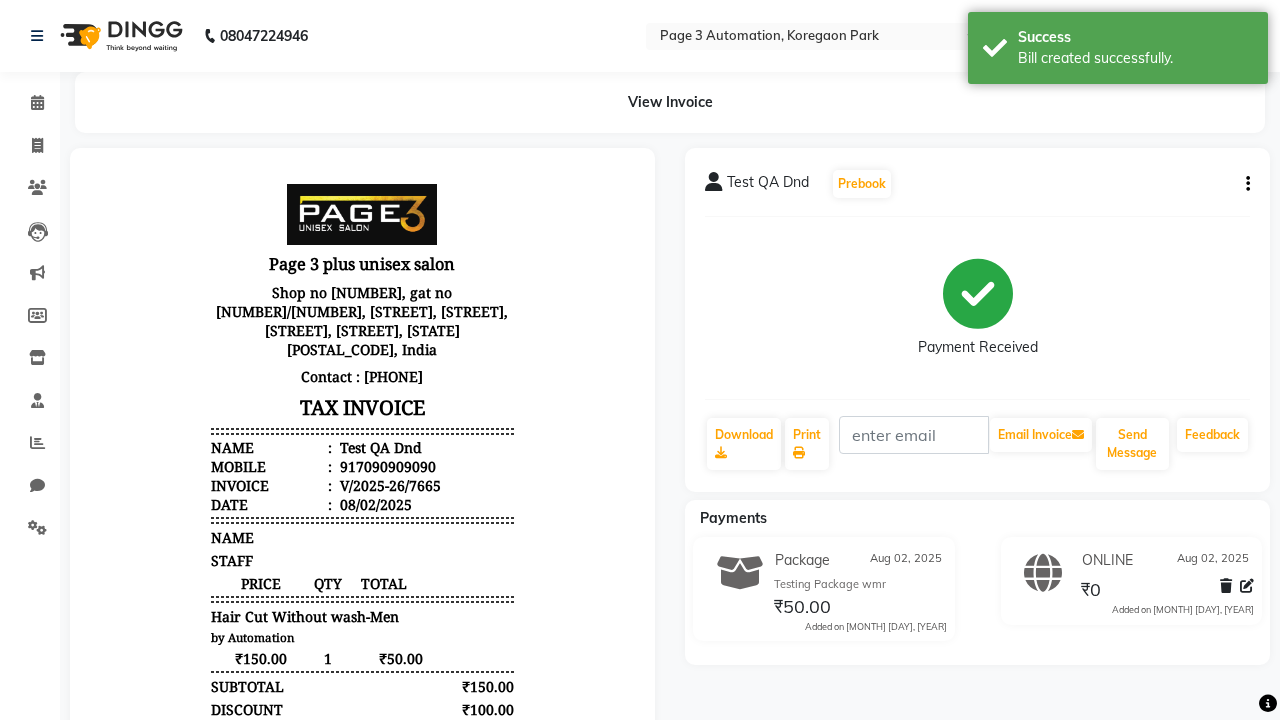 scroll, scrollTop: 0, scrollLeft: 0, axis: both 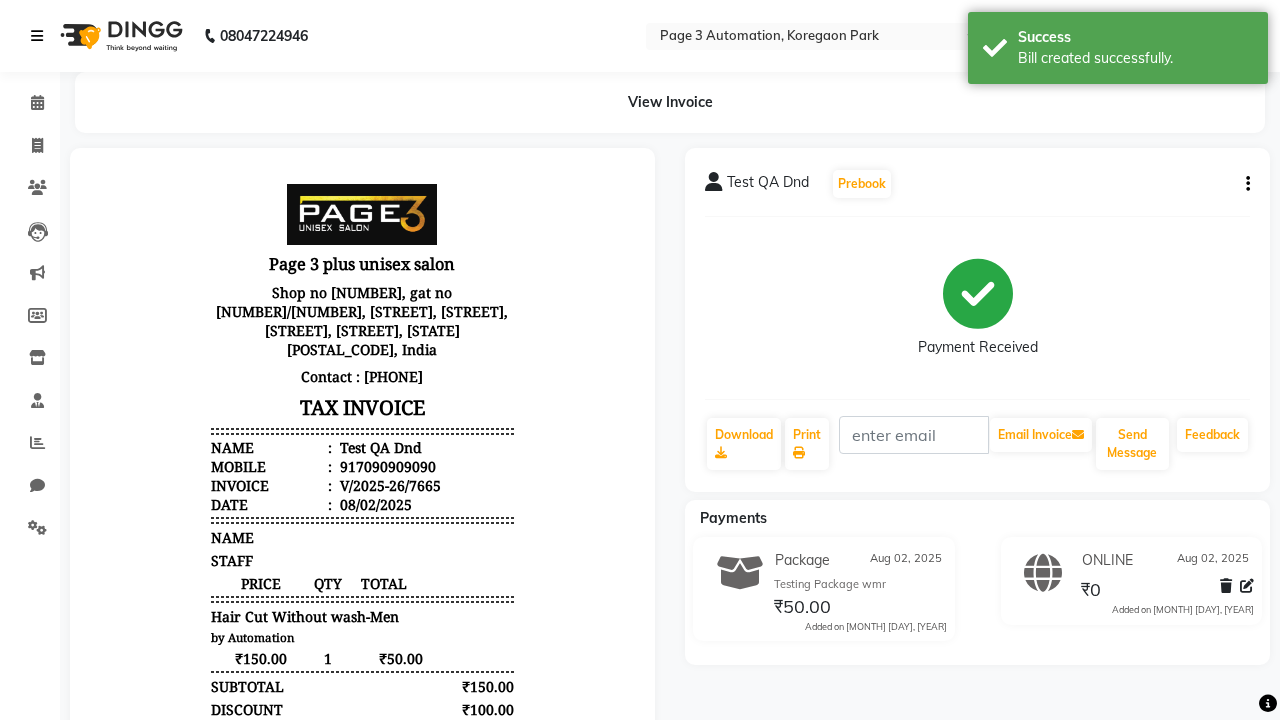 click on "Bill created successfully." at bounding box center (1135, 58) 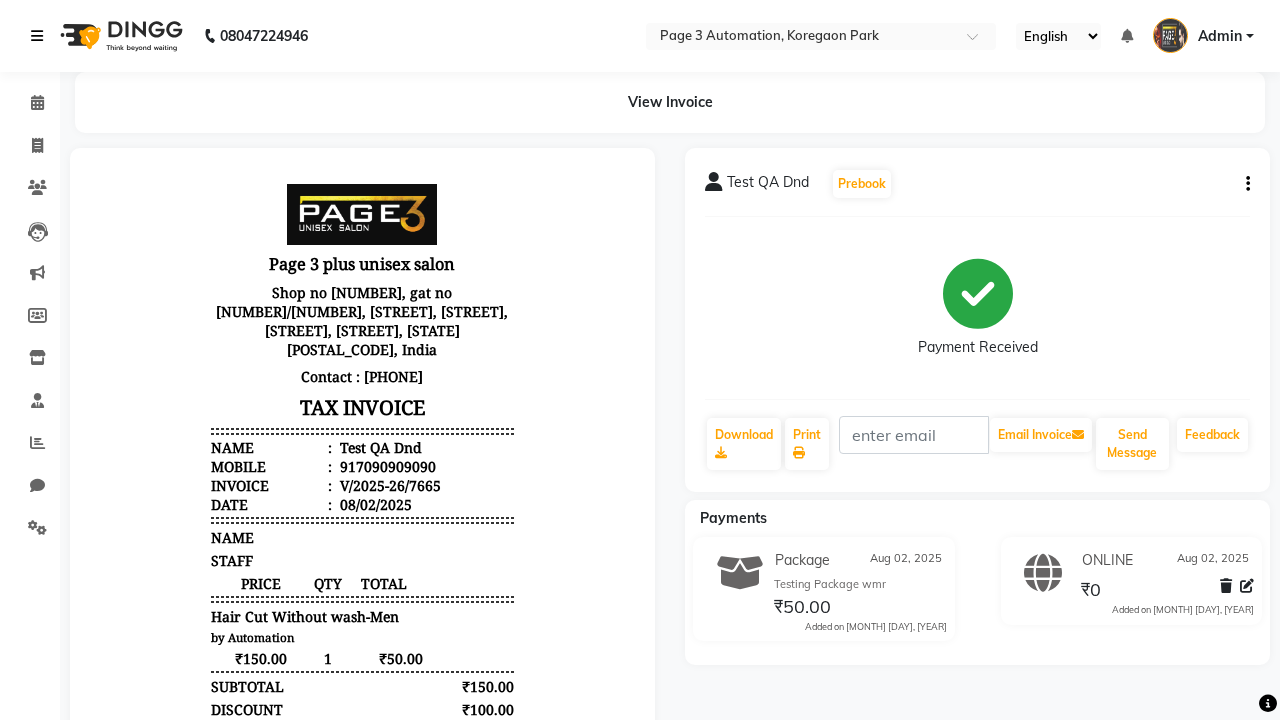 click at bounding box center (37, 36) 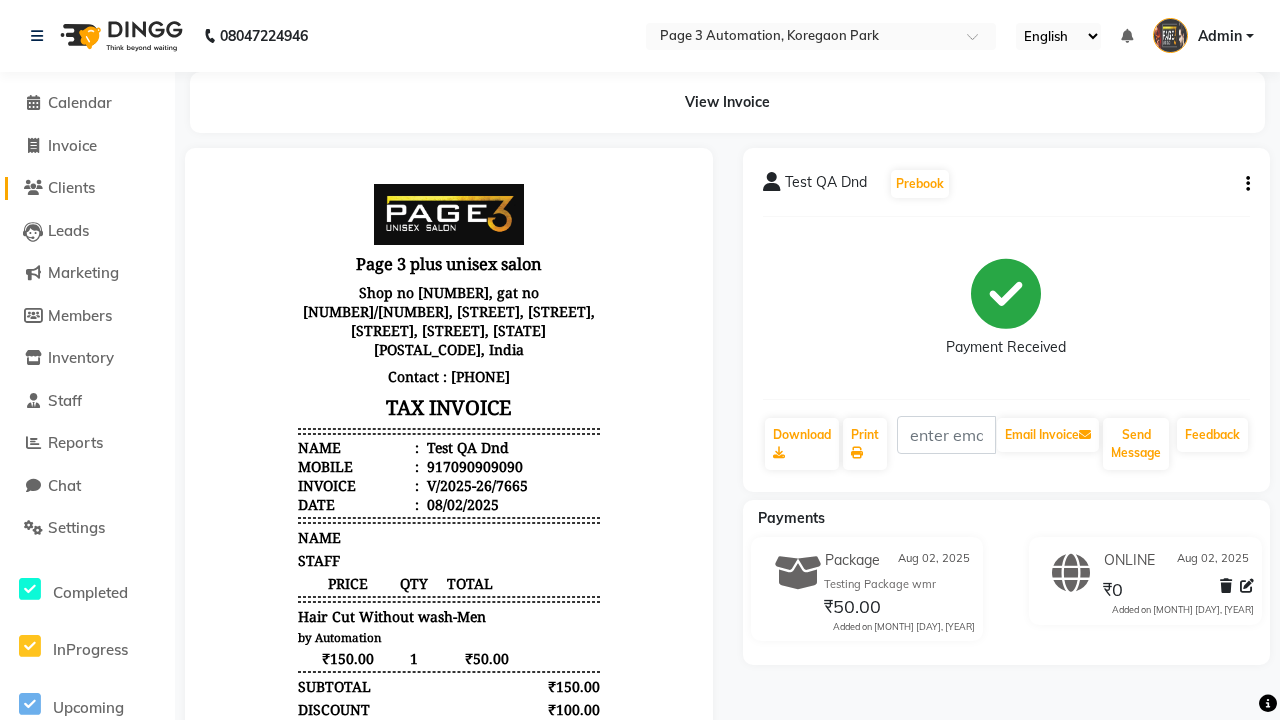click on "Clients" 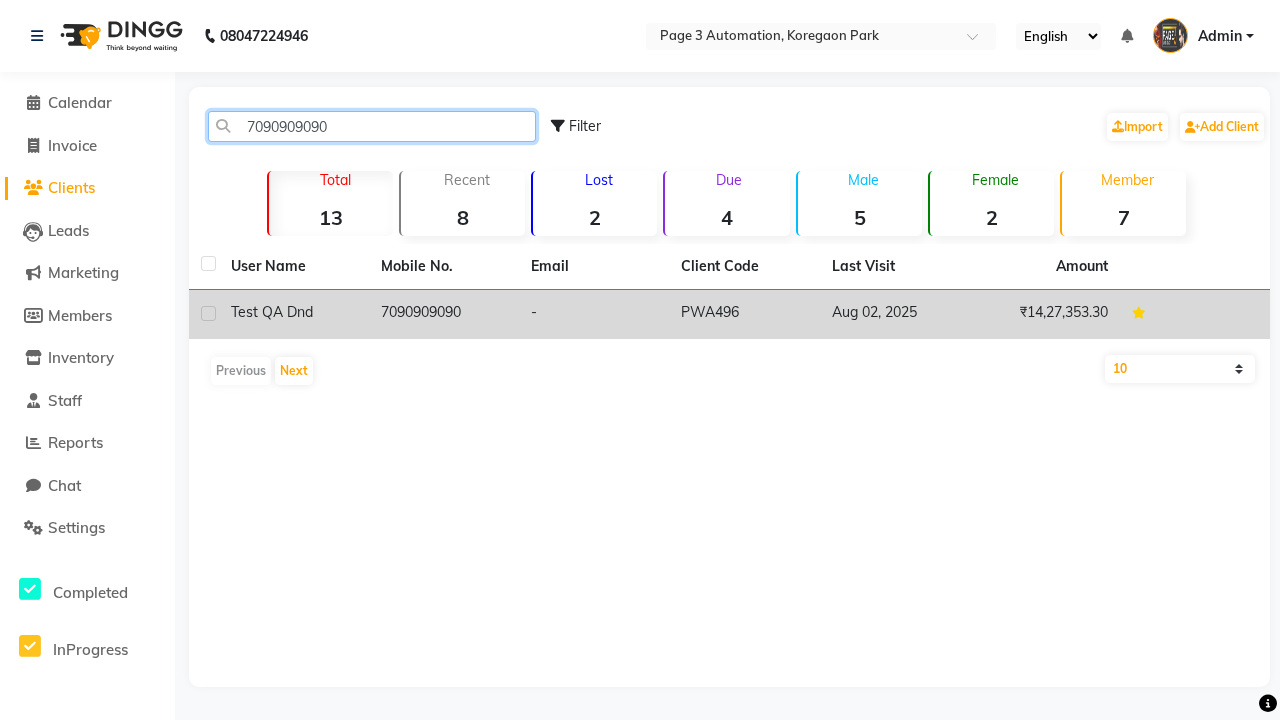type on "7090909090" 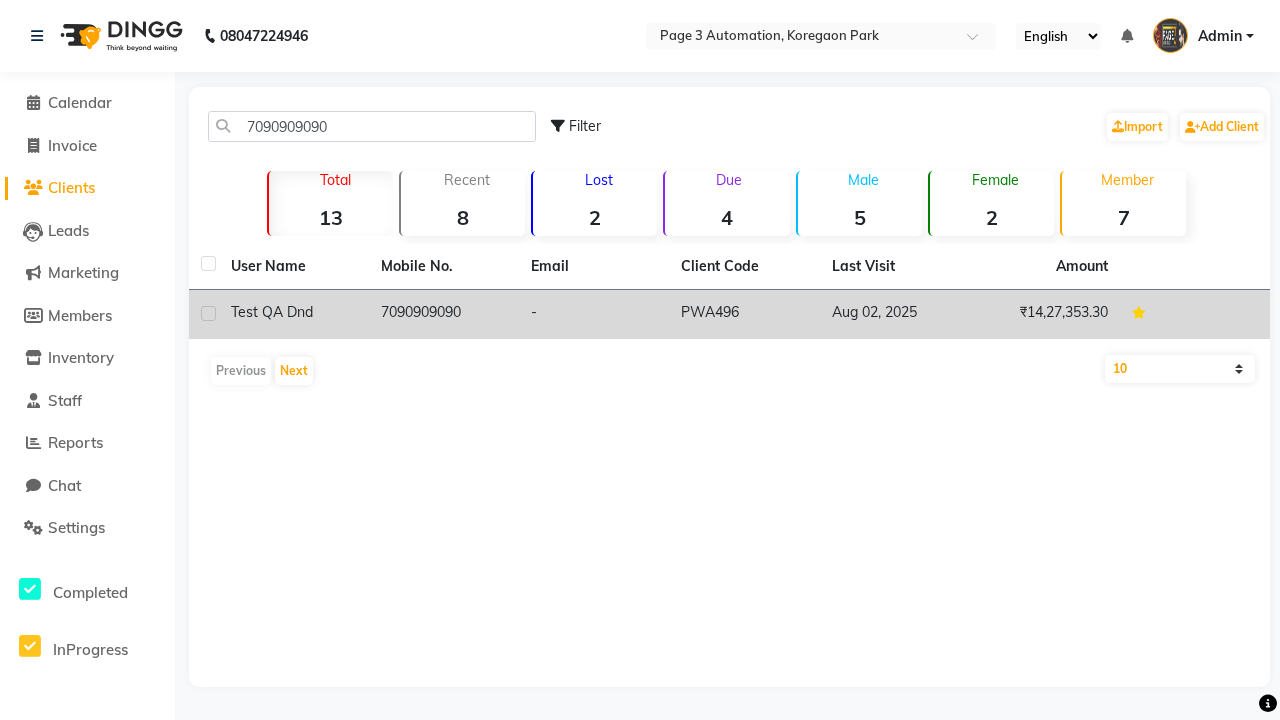 click on "7090909090" 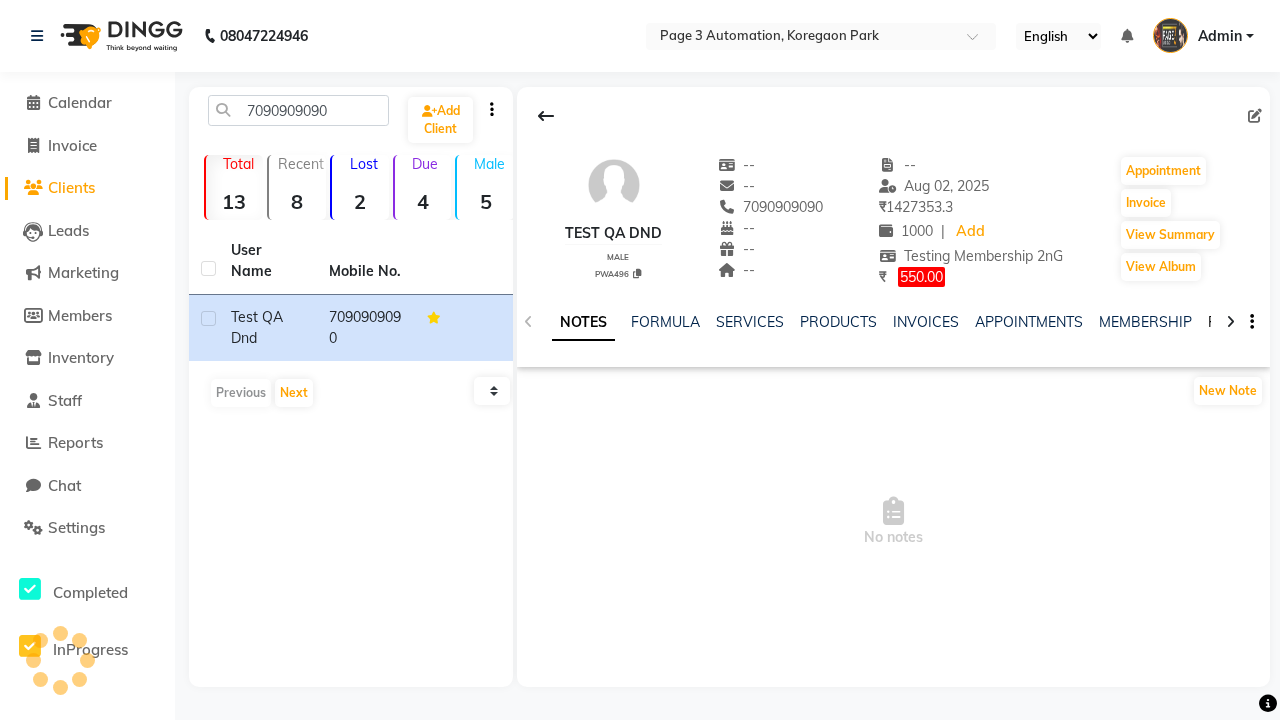 click on "PACKAGES" 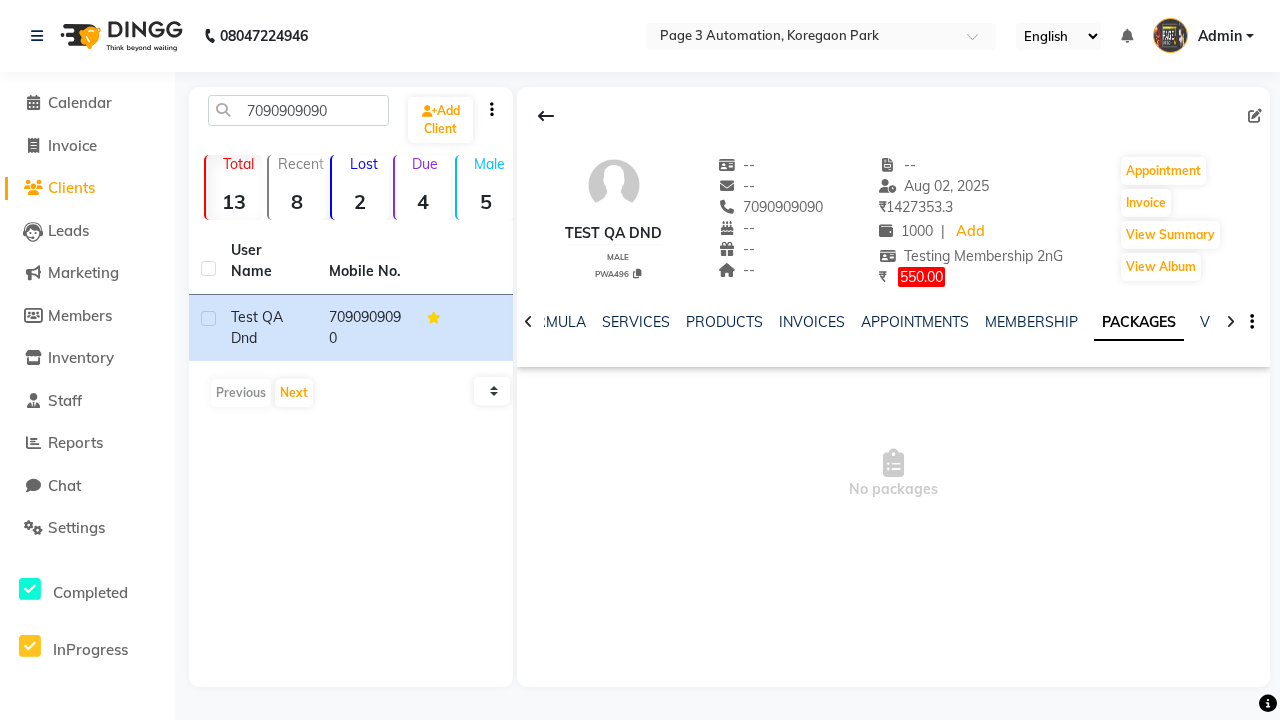 scroll, scrollTop: 0, scrollLeft: 71, axis: horizontal 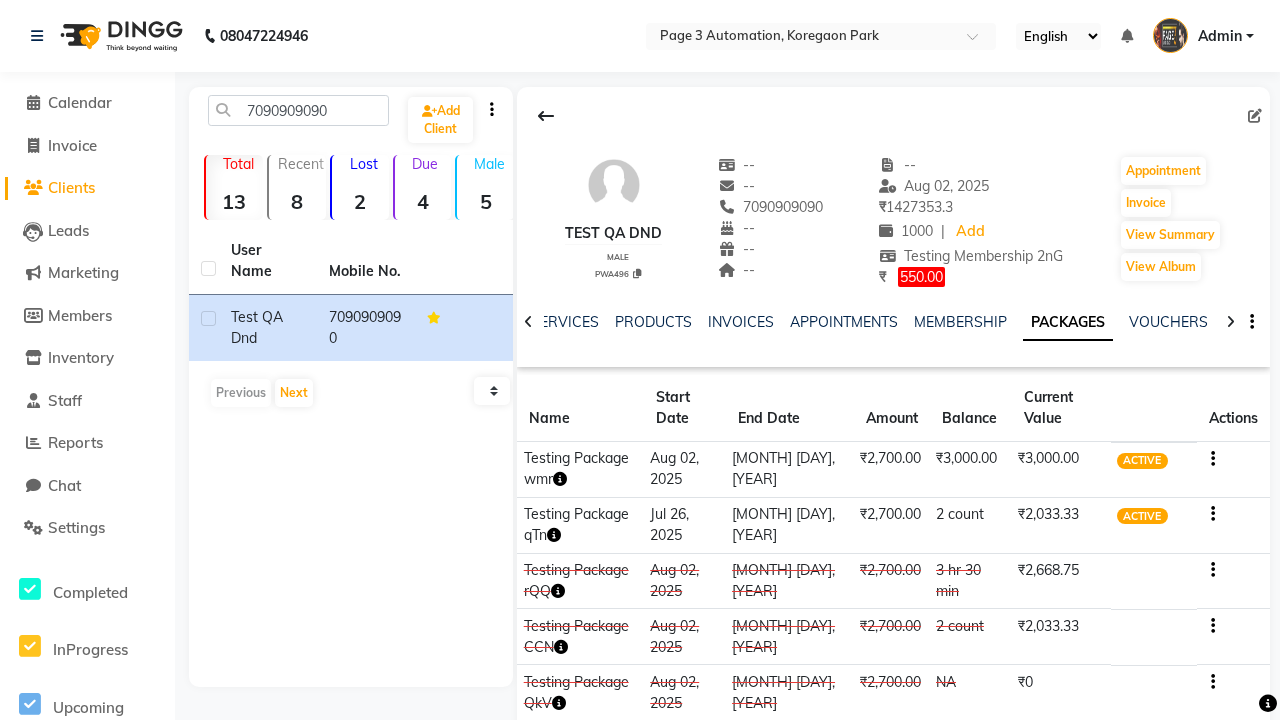 click 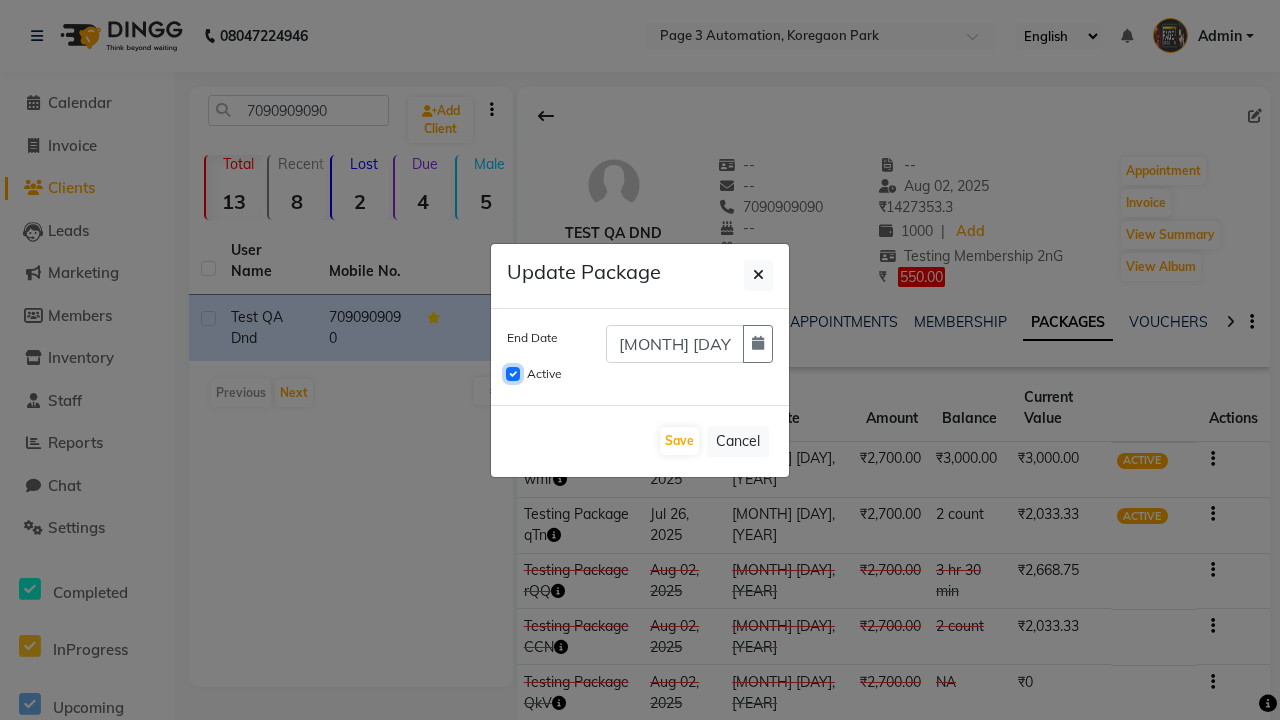 click on "Active" at bounding box center [513, 374] 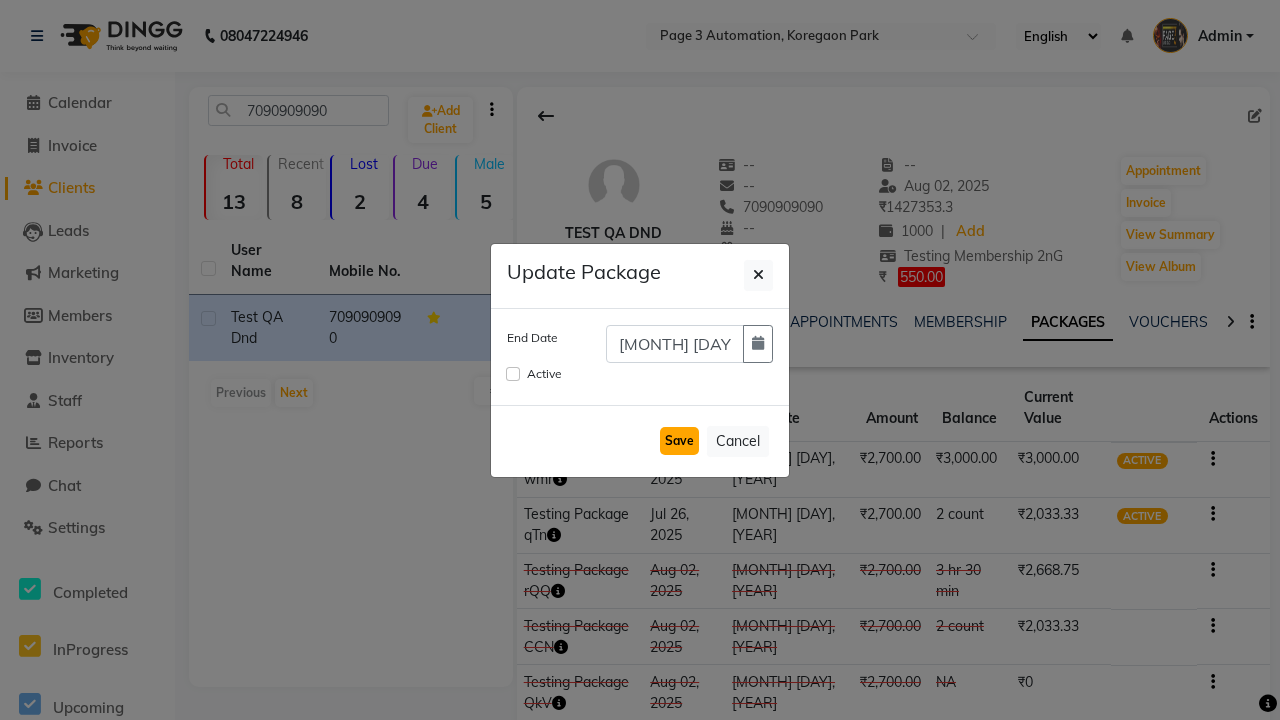 click on "Save" 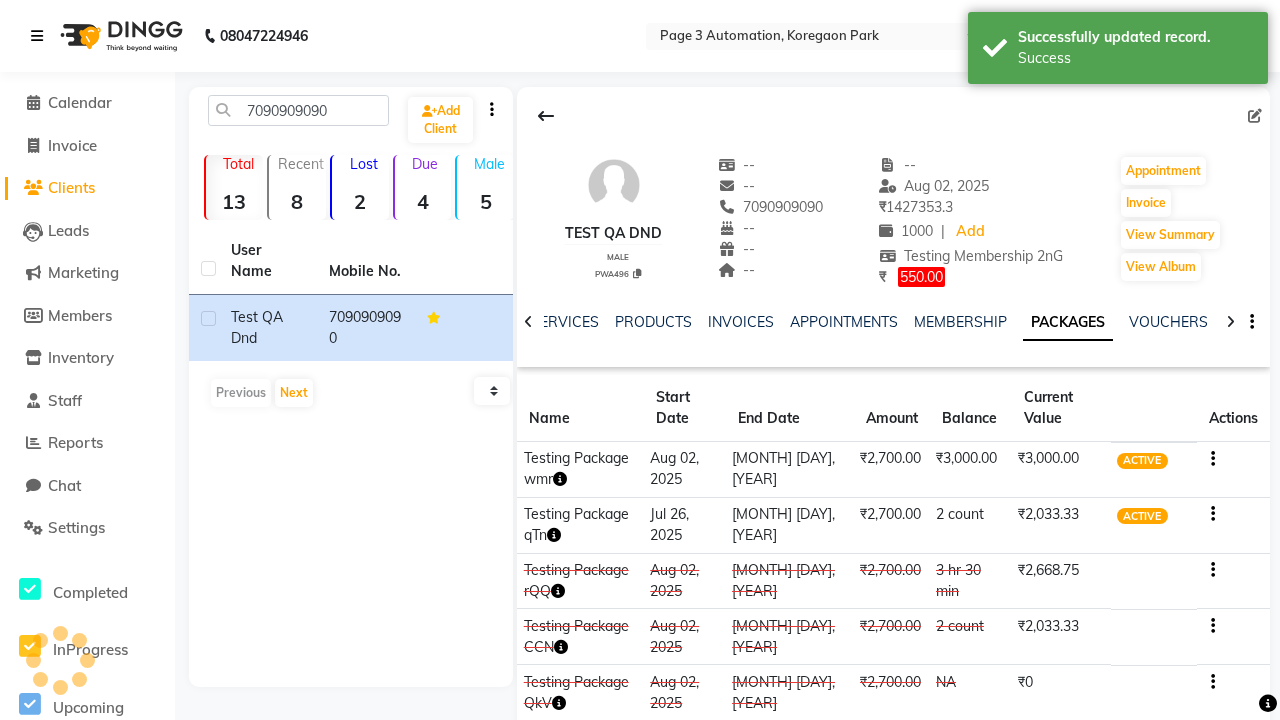 click on "Success" at bounding box center (1135, 58) 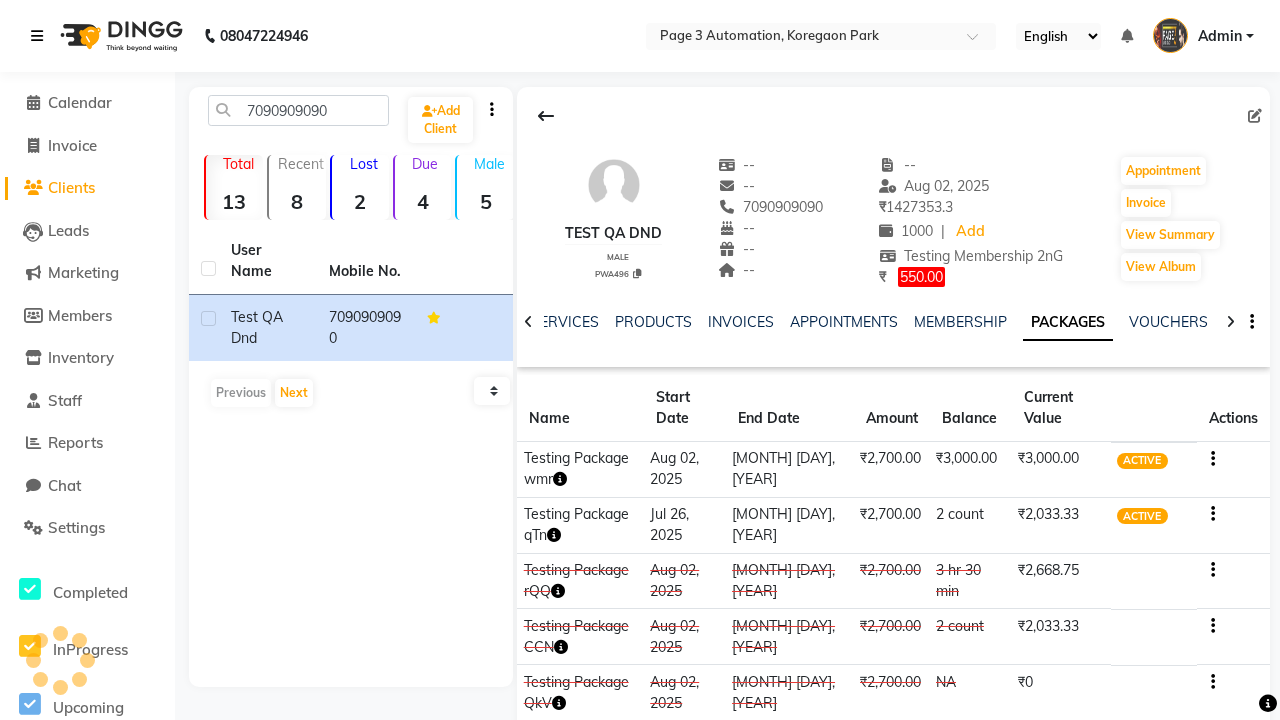 click at bounding box center (37, 36) 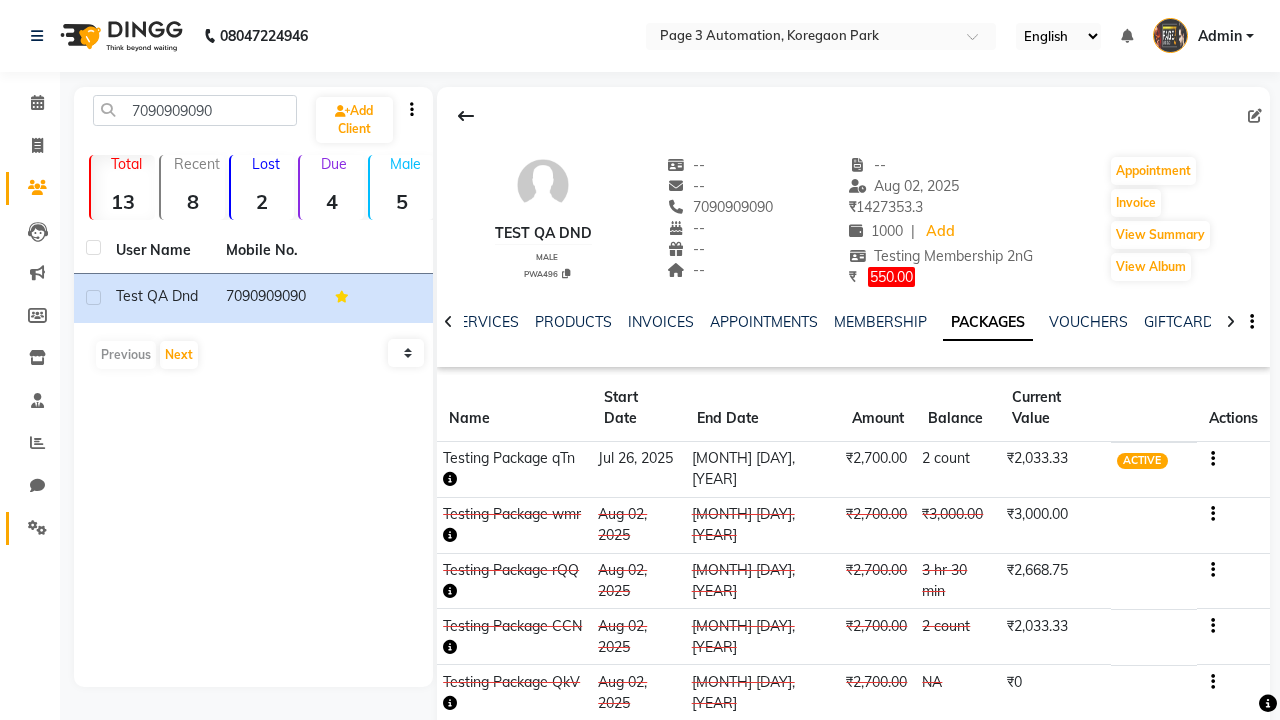 click 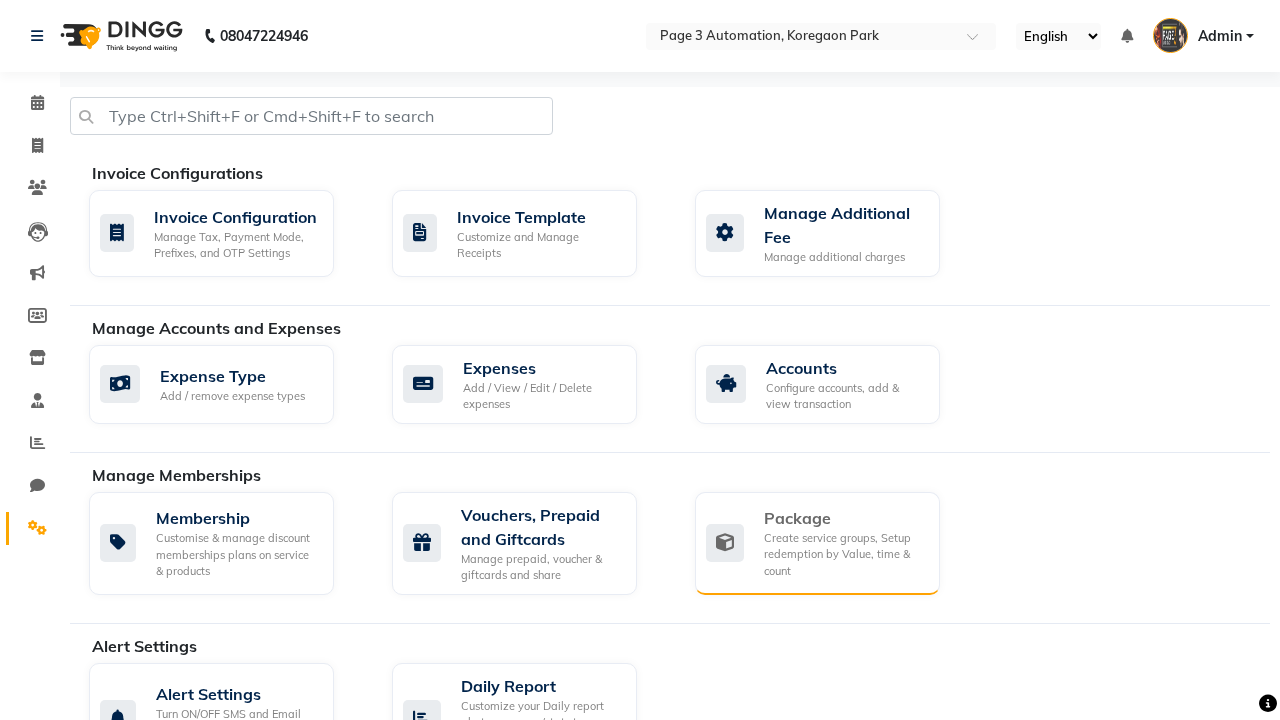 click on "Package" 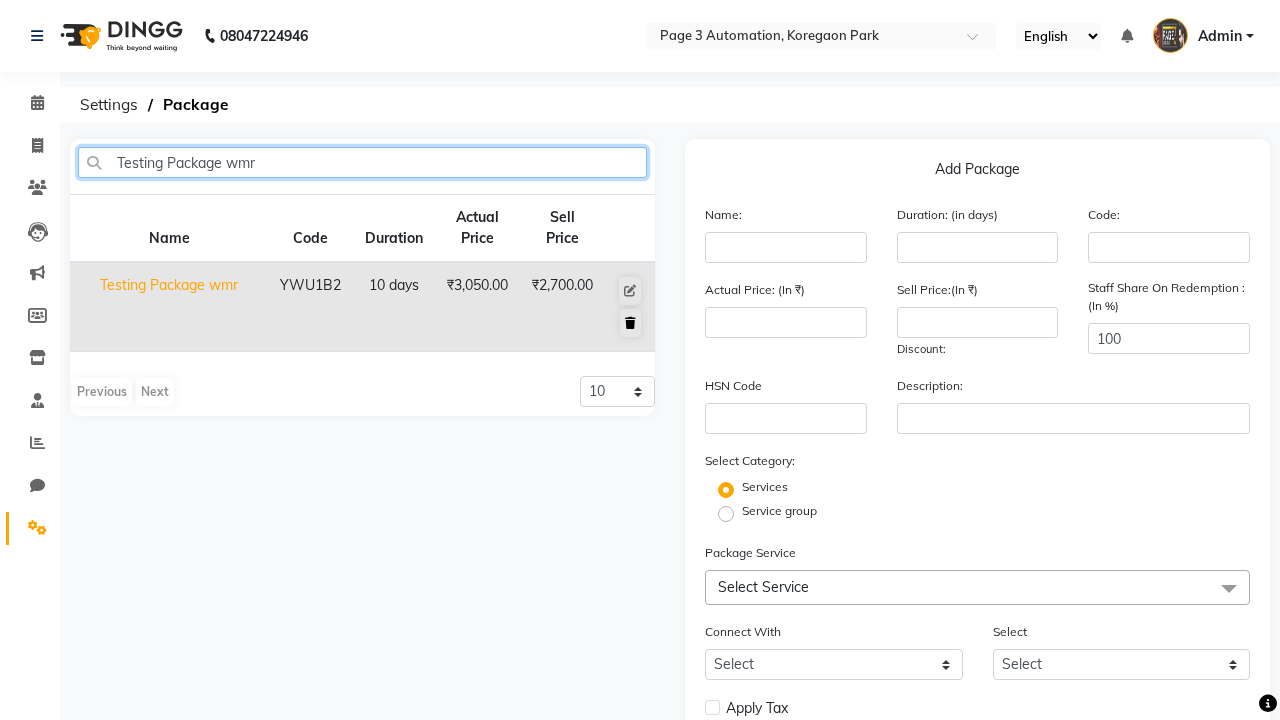type on "Testing Package wmr" 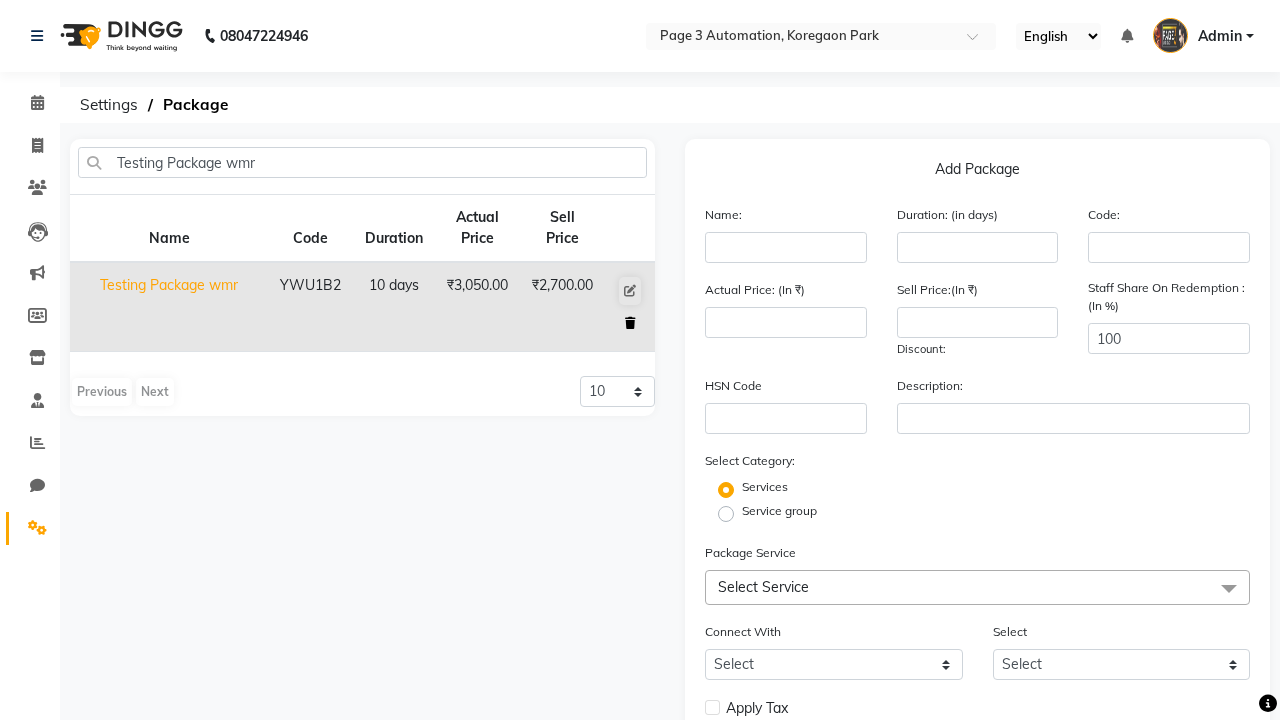 click 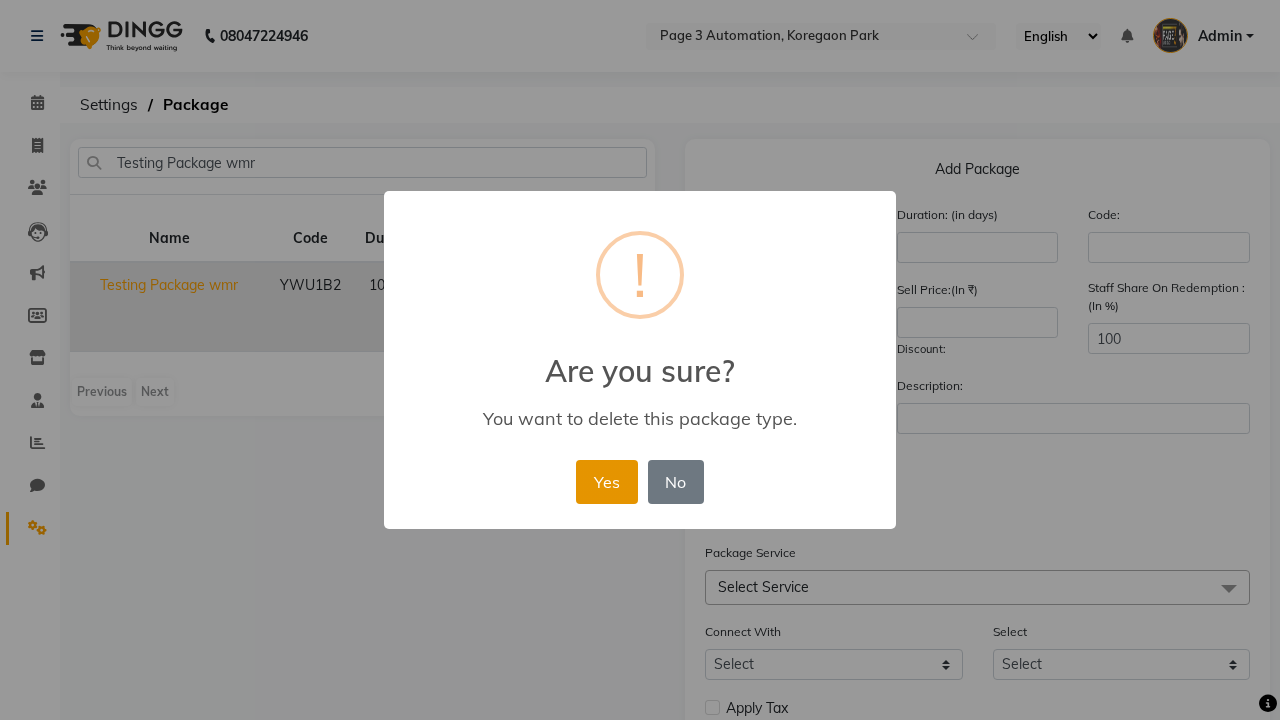 click on "Yes" at bounding box center [606, 482] 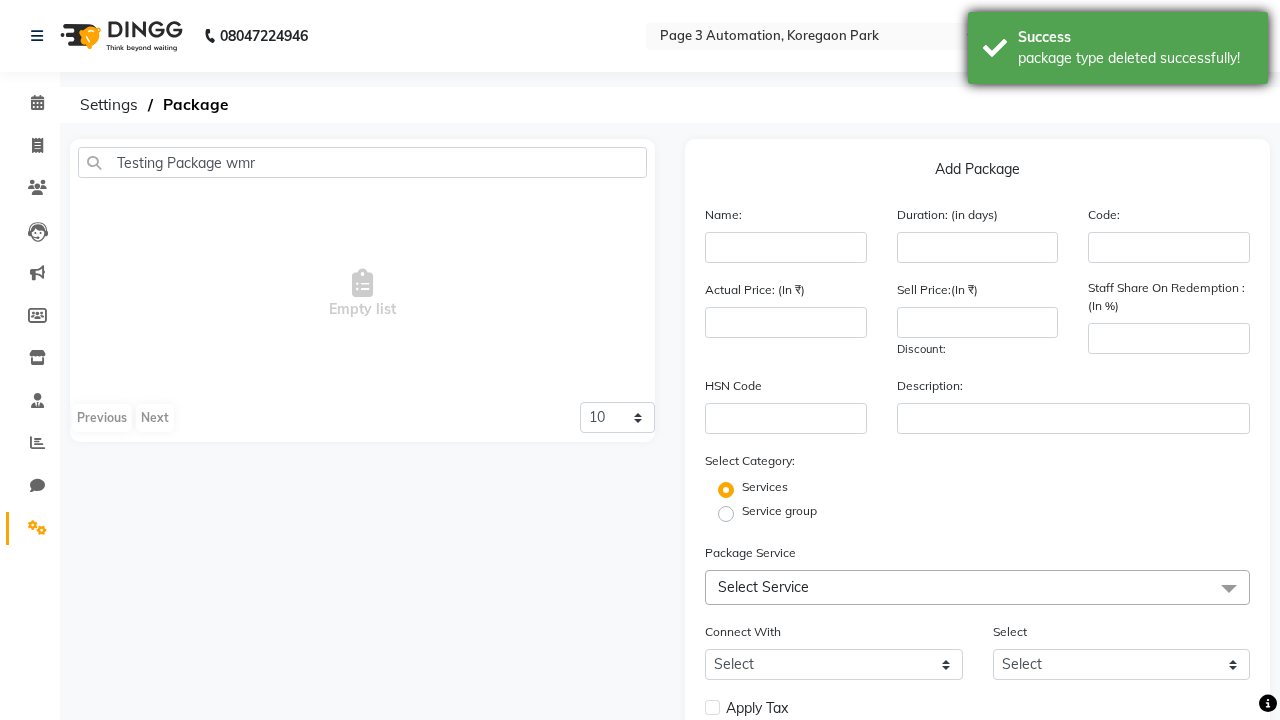 click on "package type deleted successfully!" at bounding box center (1135, 58) 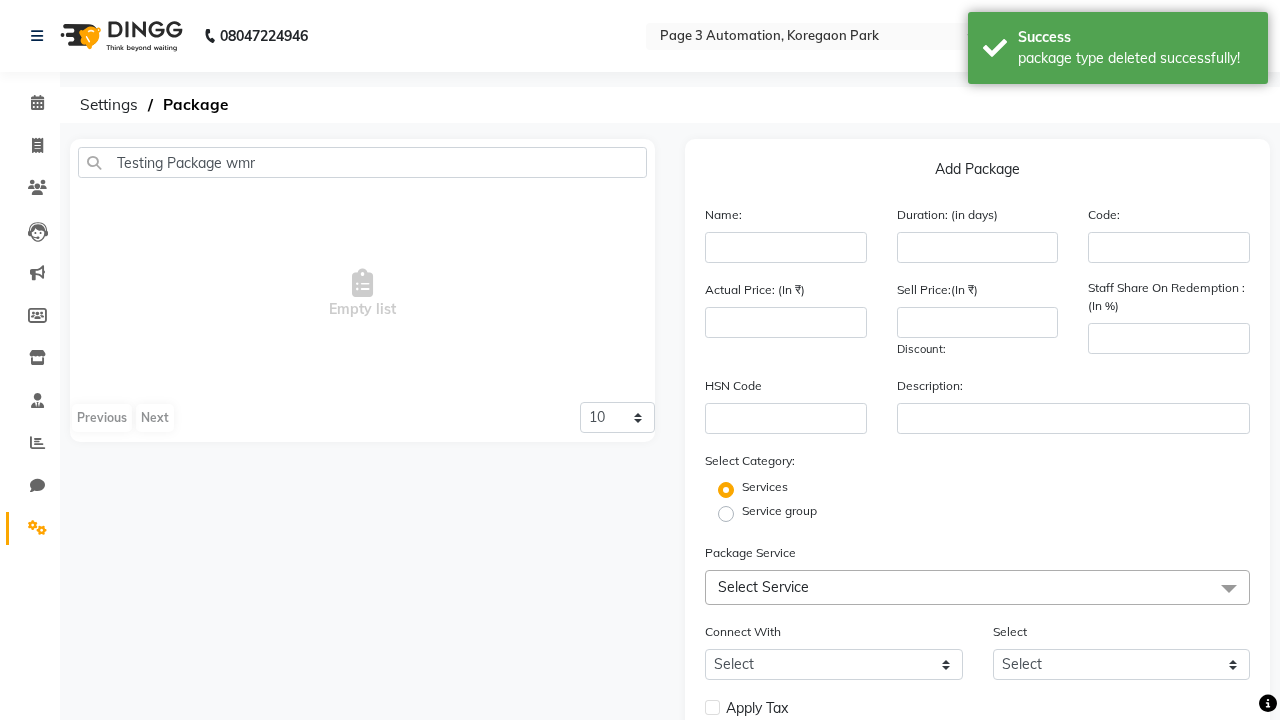 click on "Admin" at bounding box center [1220, 36] 